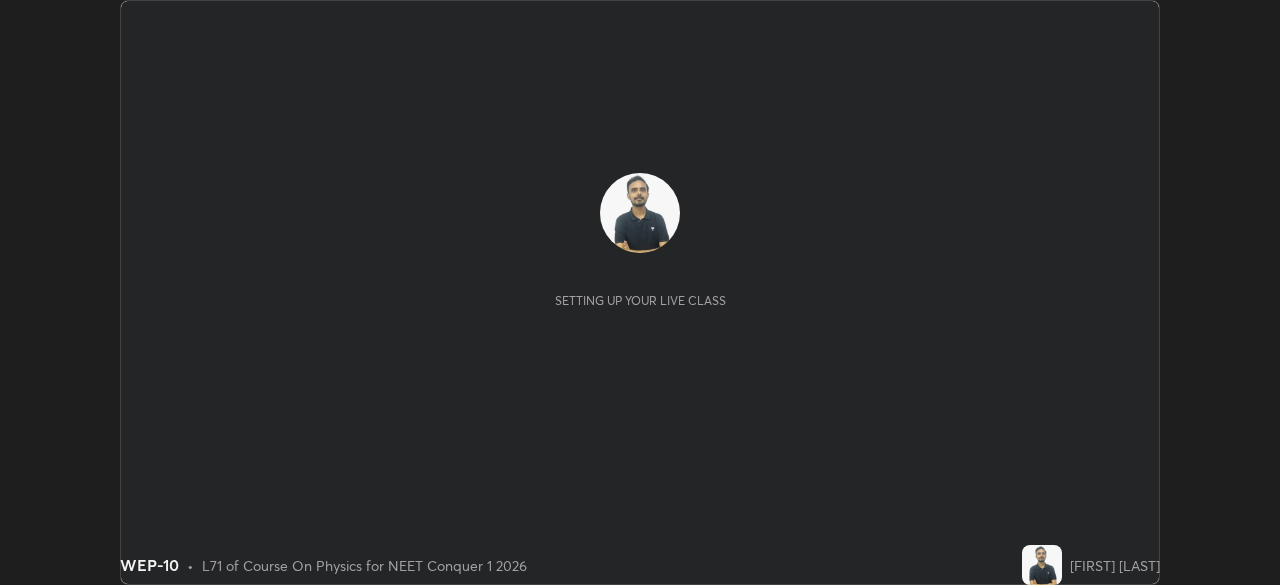 scroll, scrollTop: 0, scrollLeft: 0, axis: both 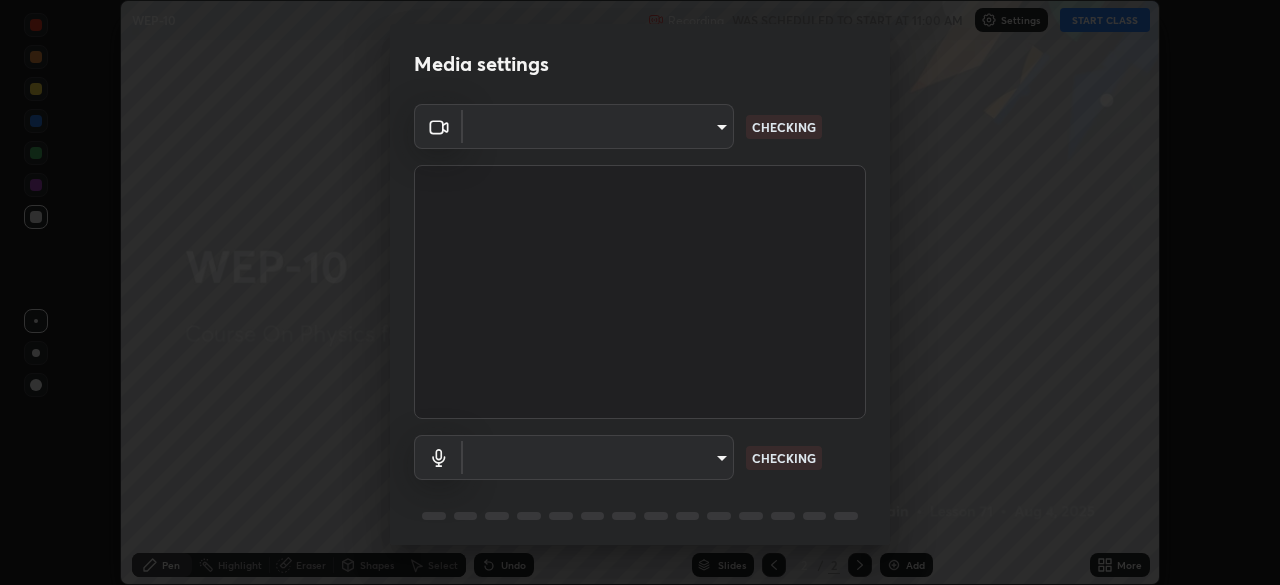 click on "Erase all WEP-10 Recording WAS SCHEDULED TO START AT 11:00 AM Settings START CLASS Setting up your live class WEP-10 • L71 of Course On Physics for NEET Conquer 1 2026 [FIRST] [LAST] Pen Highlight Eraser Shapes Select Undo Slides 2 / 2 Add More No doubts shared Encourage your learners to ask a doubt for better clarity Report an issue Reason for reporting Buffering Chat not working Audio - Video sync issue Educator video quality low ​ Attach an image Report Media settings ​ CHECKING ​ CHECKING 1 / 5 Next" at bounding box center (640, 292) 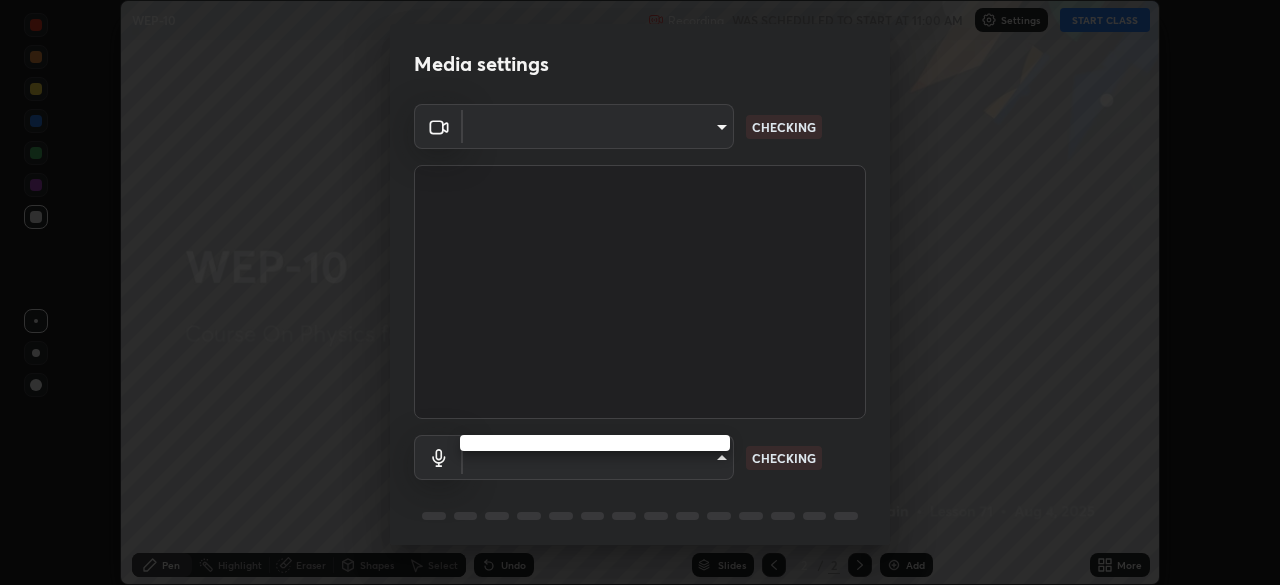 type on "49997c5035a380d1e4bfd67072f4403f37fcfd6159da511fce73e868ba03c42c" 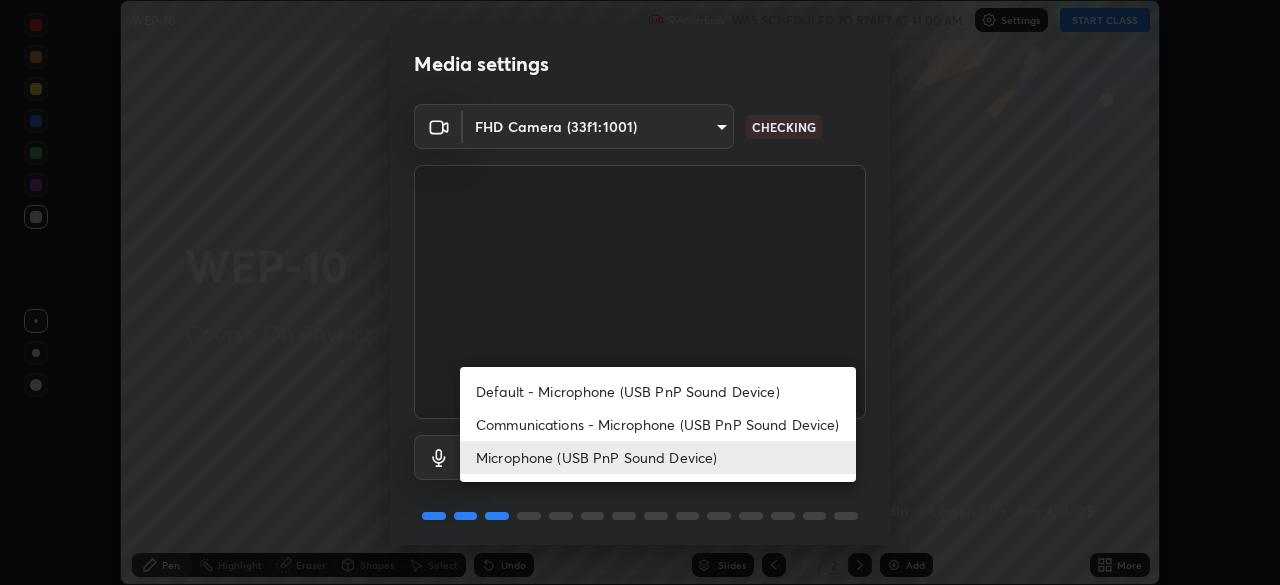 click on "Communications - Microphone (USB PnP Sound Device)" at bounding box center (658, 424) 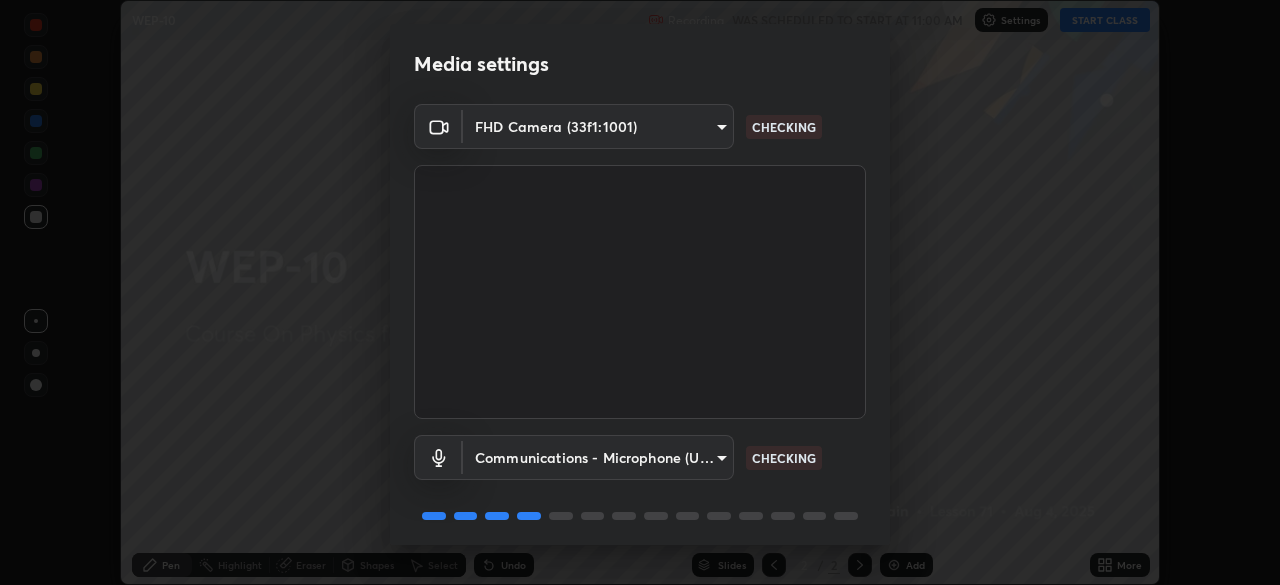 click on "Erase all WEP-10 Recording WAS SCHEDULED TO START AT 11:00 AM Settings START CLASS Setting up your live class WEP-10 • L71 of Course On Physics for NEET Conquer 1 2026 [FIRST] [LAST] Pen Highlight Eraser Shapes Select Undo Slides 2 / 2 Add More No doubts shared Encourage your learners to ask a doubt for better clarity Report an issue Reason for reporting Buffering Chat not working Audio - Video sync issue Educator video quality low ​ Attach an image Report Media settings FHD Camera (33f1:1001) 49997c5035a380d1e4bfd67072f4403f37fcfd6159da511fce73e868ba03c42c CHECKING Communications - Microphone (USB PnP Sound Device) communications CHECKING 1 / 5 Next" at bounding box center (640, 292) 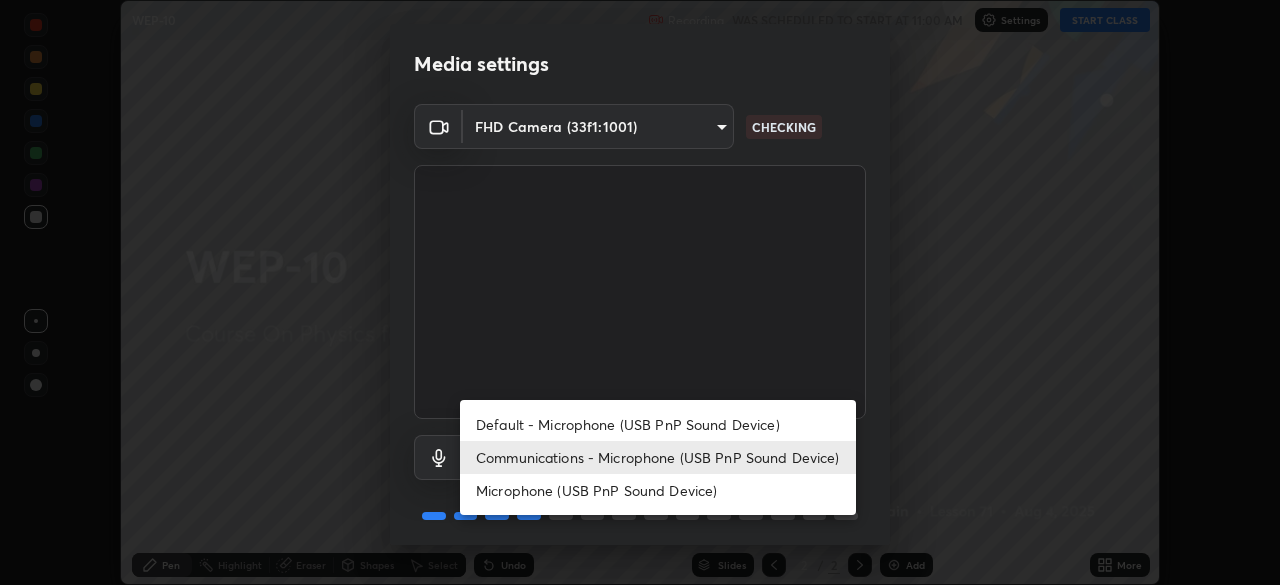 click on "Microphone (USB PnP Sound Device)" at bounding box center (658, 490) 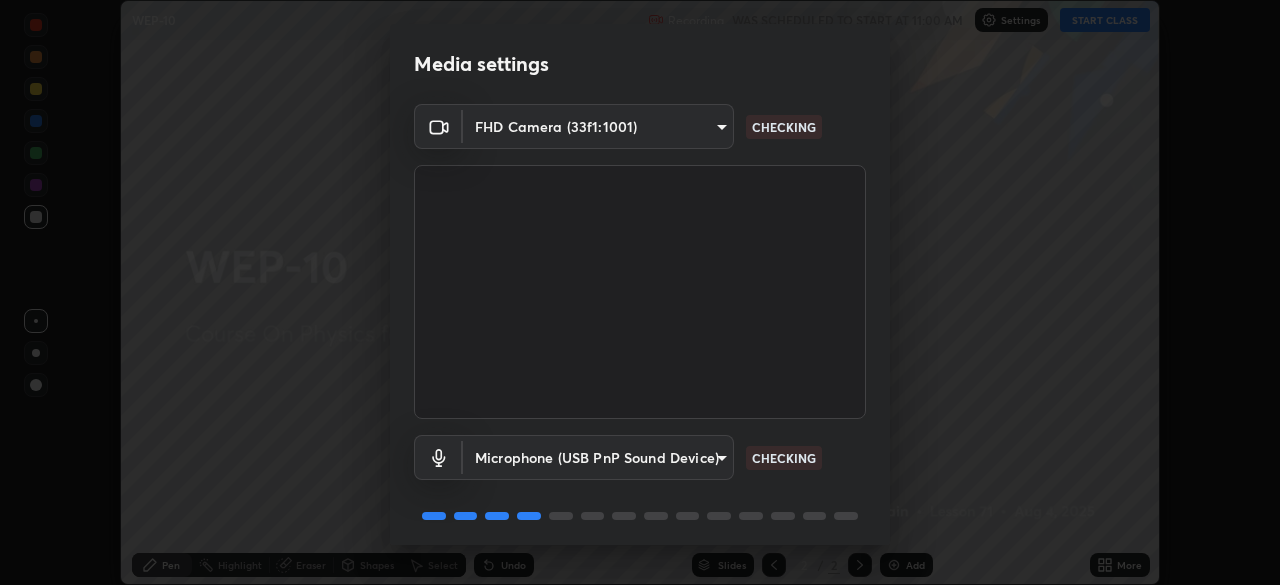 scroll, scrollTop: 71, scrollLeft: 0, axis: vertical 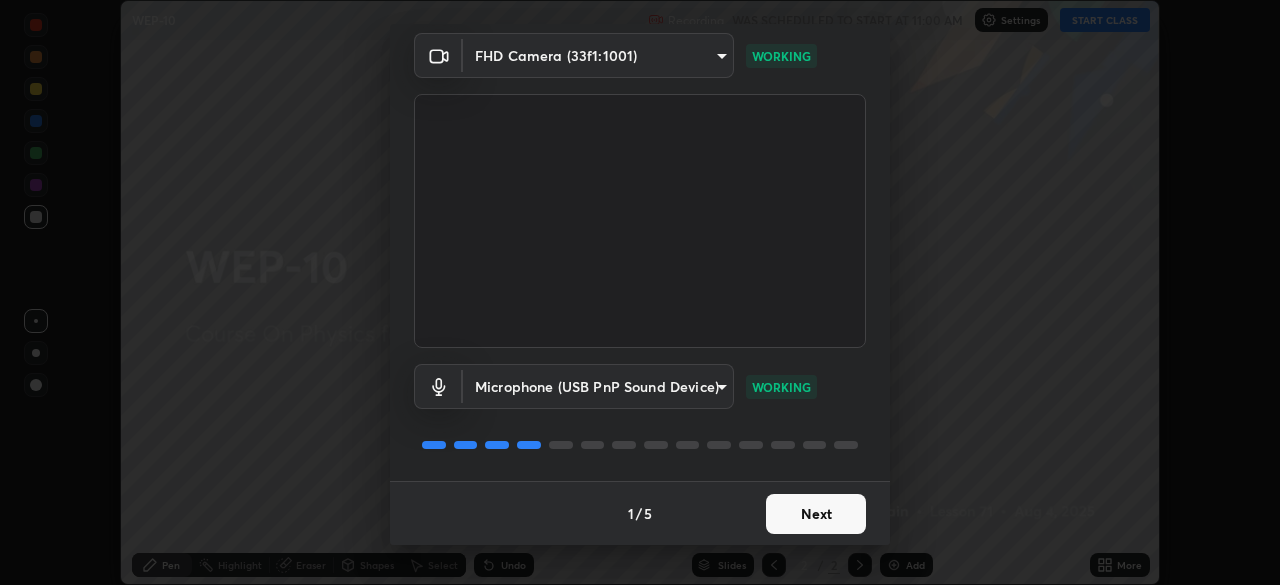 click on "Next" at bounding box center (816, 514) 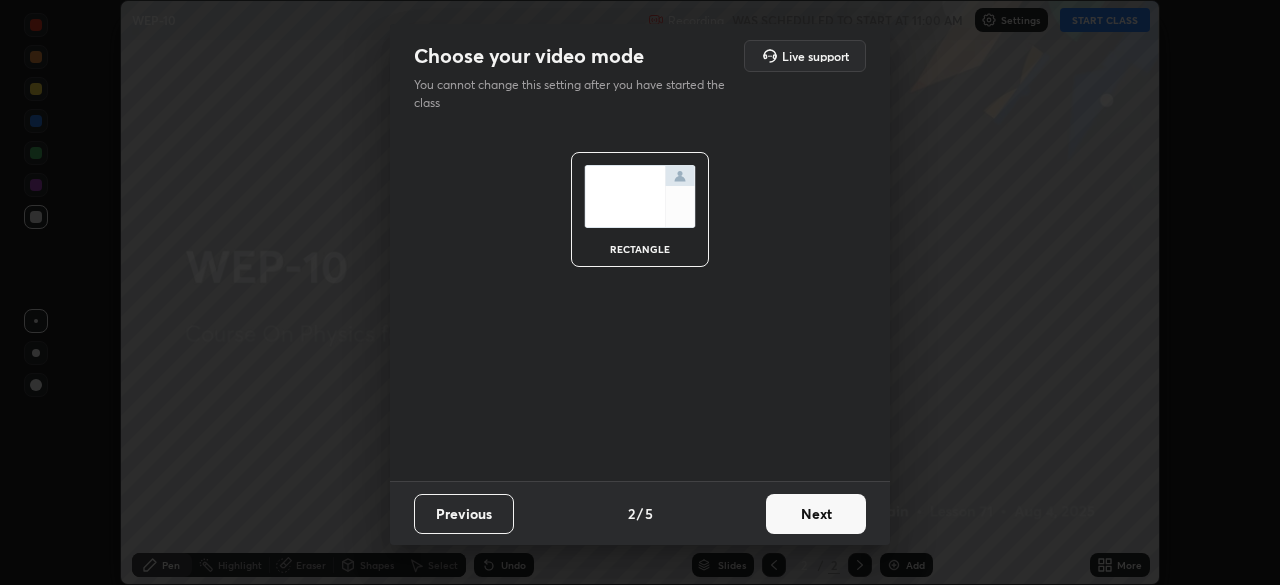 click on "Next" at bounding box center (816, 514) 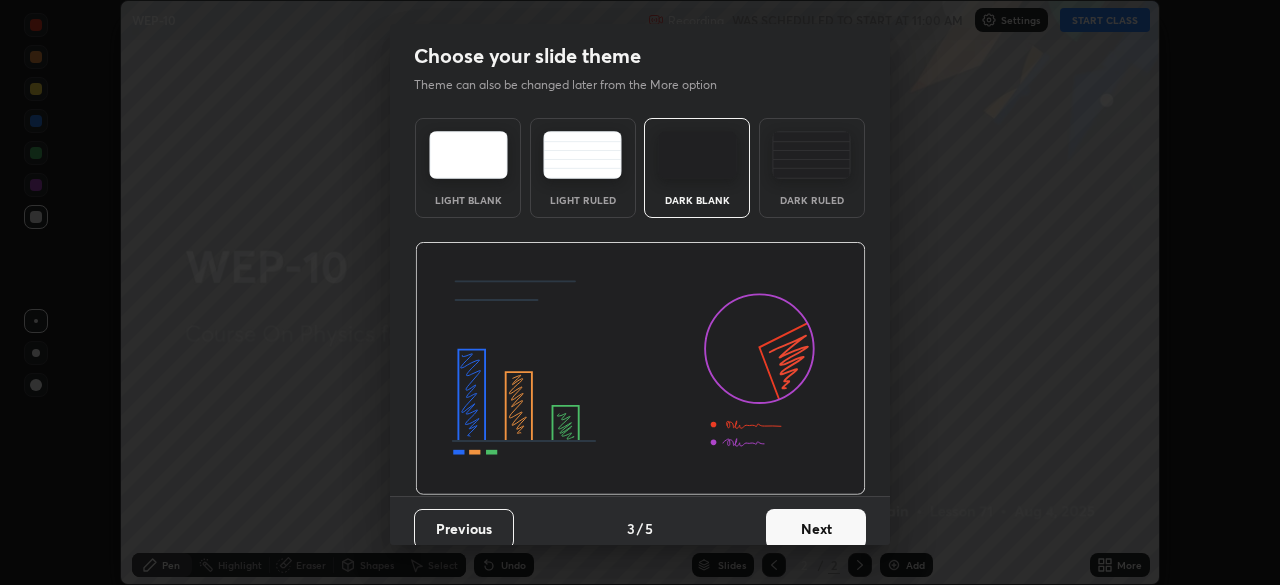 click on "Next" at bounding box center (816, 529) 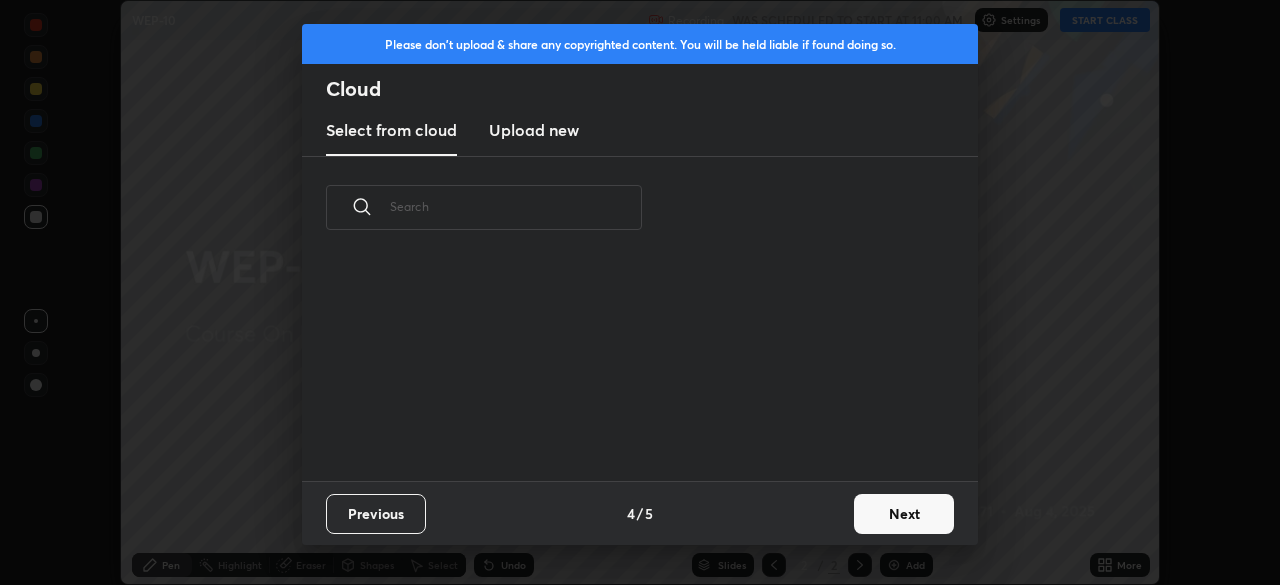 click on "Next" at bounding box center (904, 514) 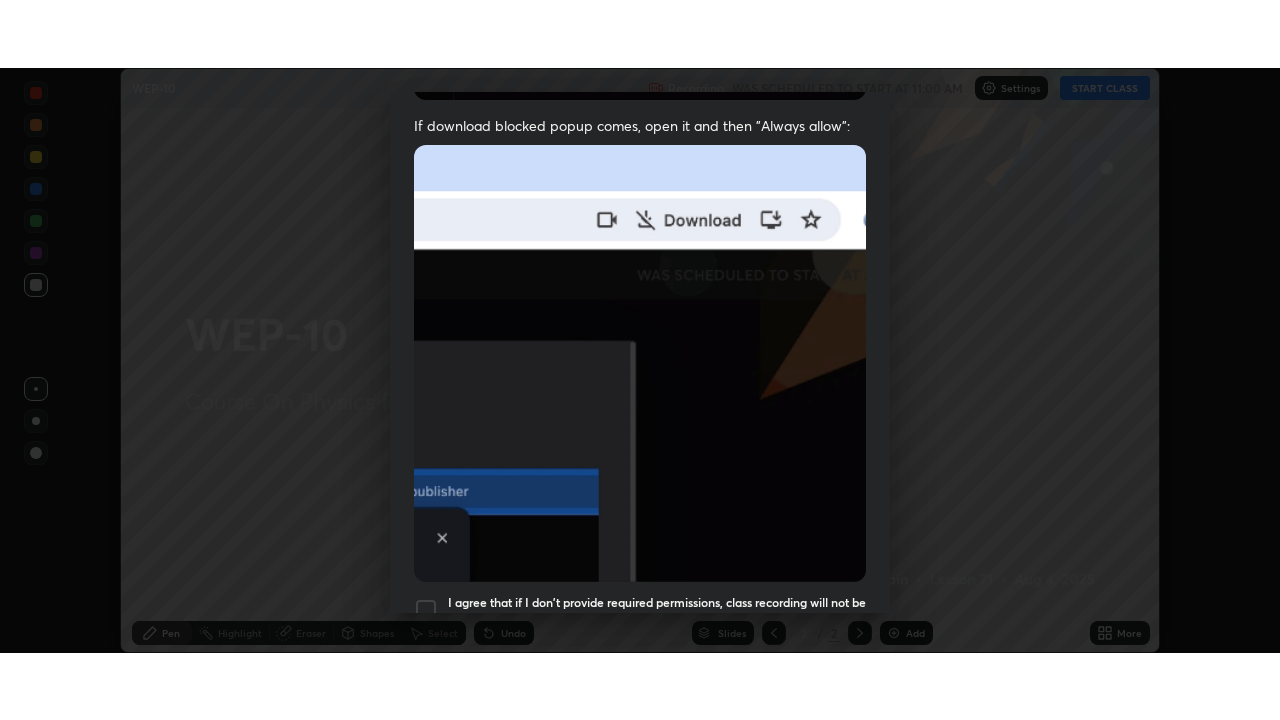 scroll, scrollTop: 479, scrollLeft: 0, axis: vertical 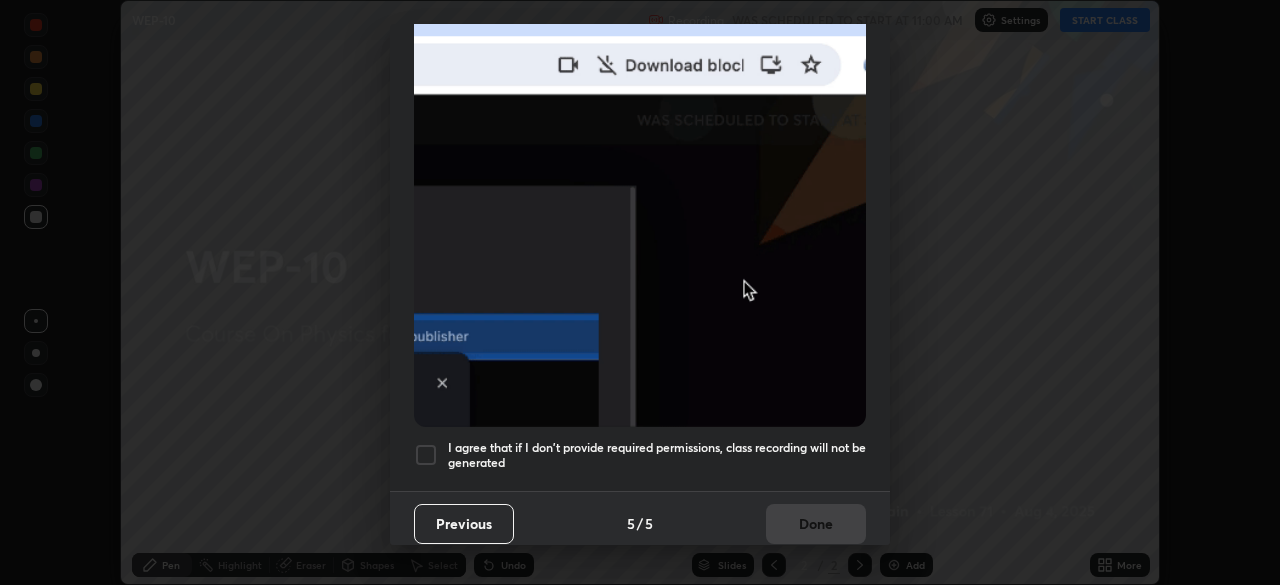 click on "I agree that if I don't provide required permissions, class recording will not be generated" at bounding box center [657, 455] 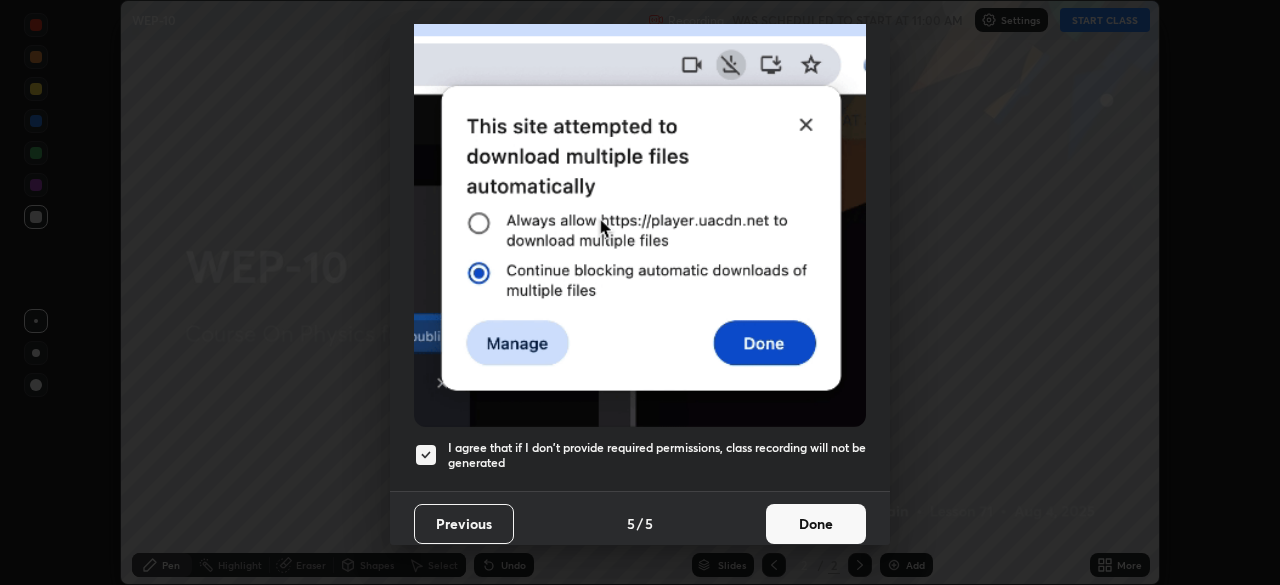 click on "Done" at bounding box center (816, 524) 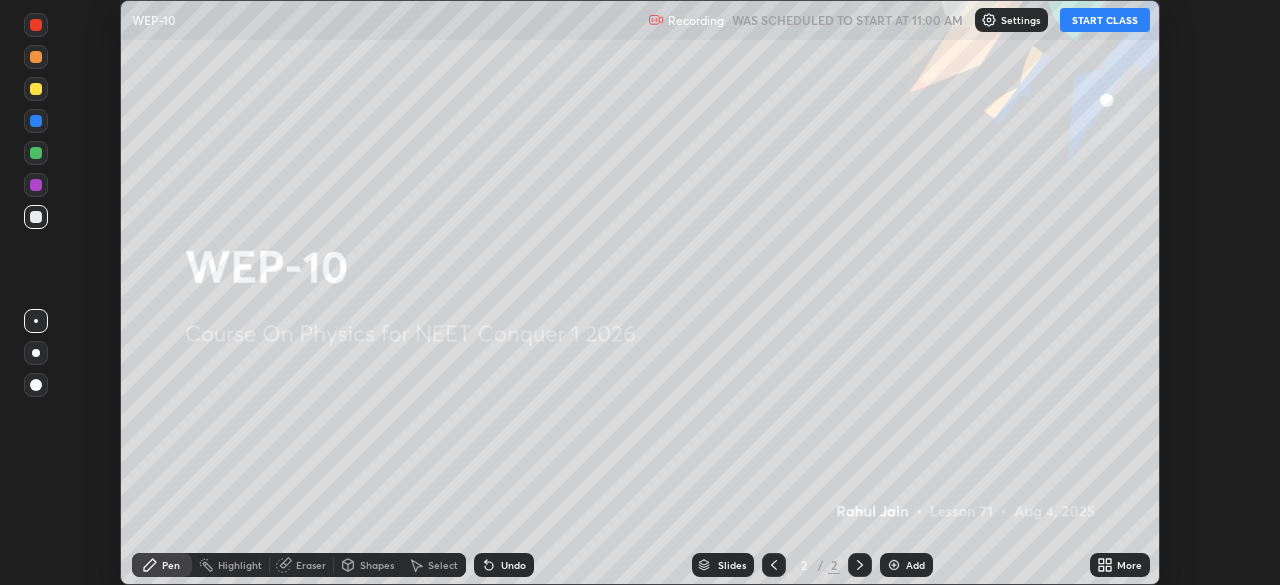 click 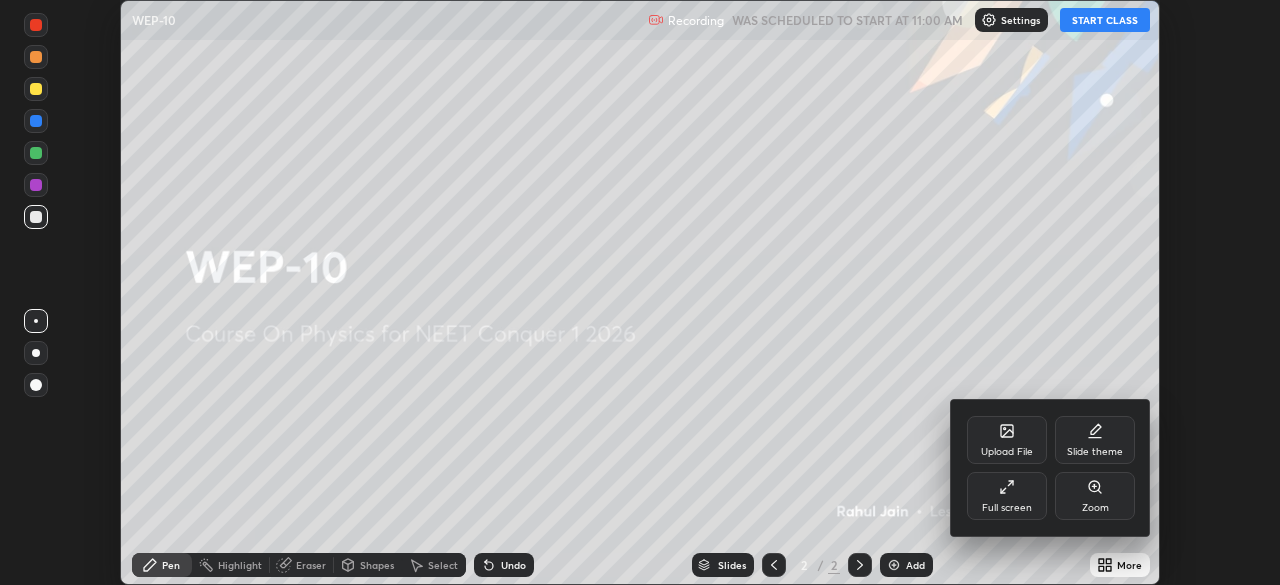 click on "Full screen" at bounding box center (1007, 496) 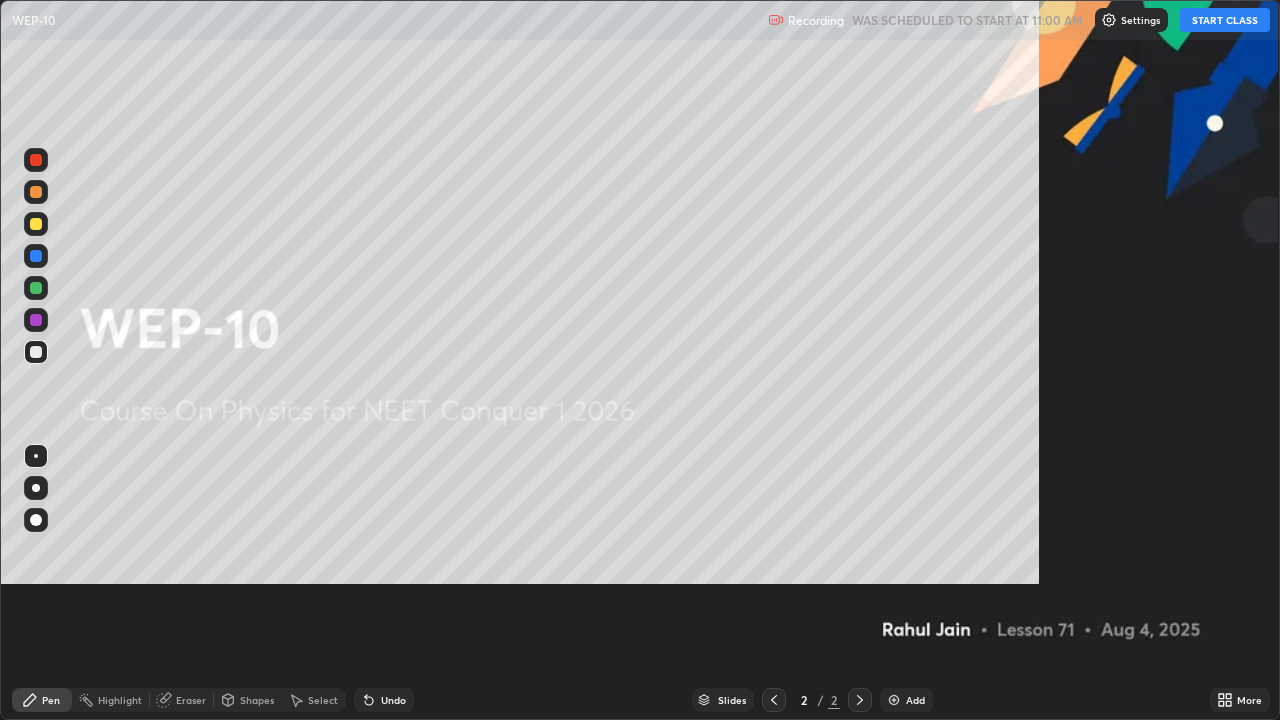 scroll, scrollTop: 99280, scrollLeft: 98720, axis: both 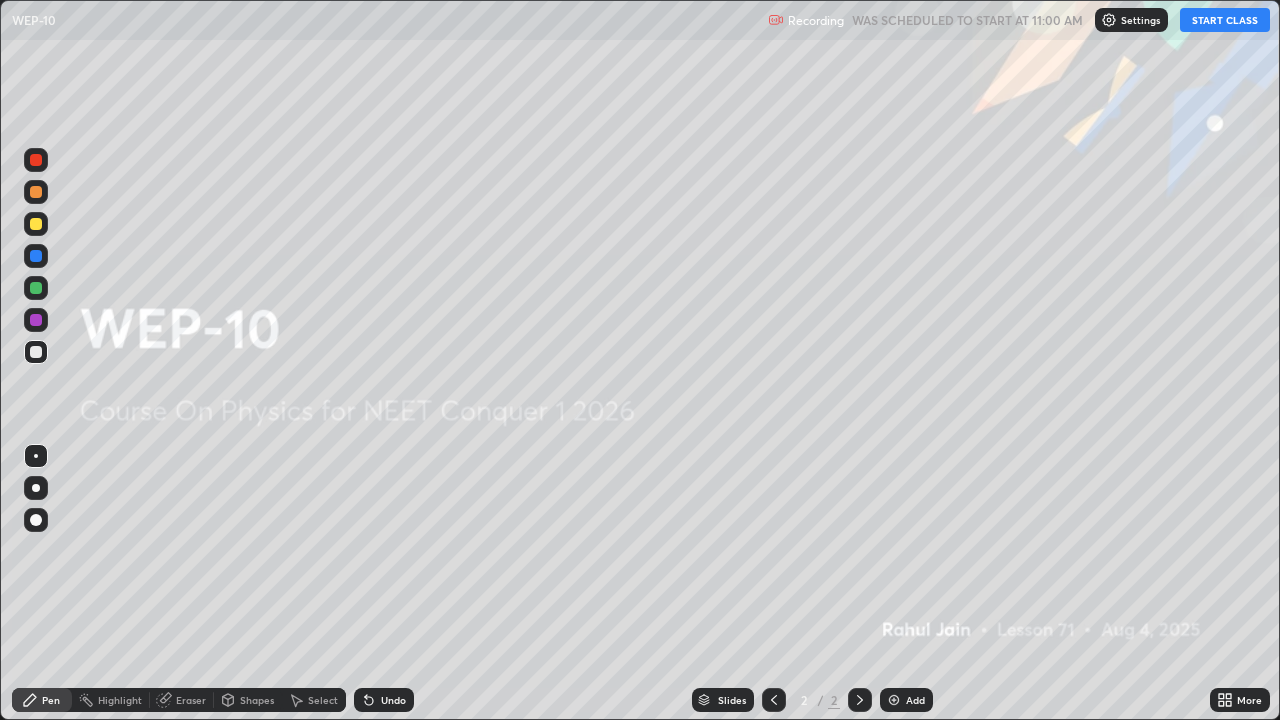 click on "START CLASS" at bounding box center (1225, 20) 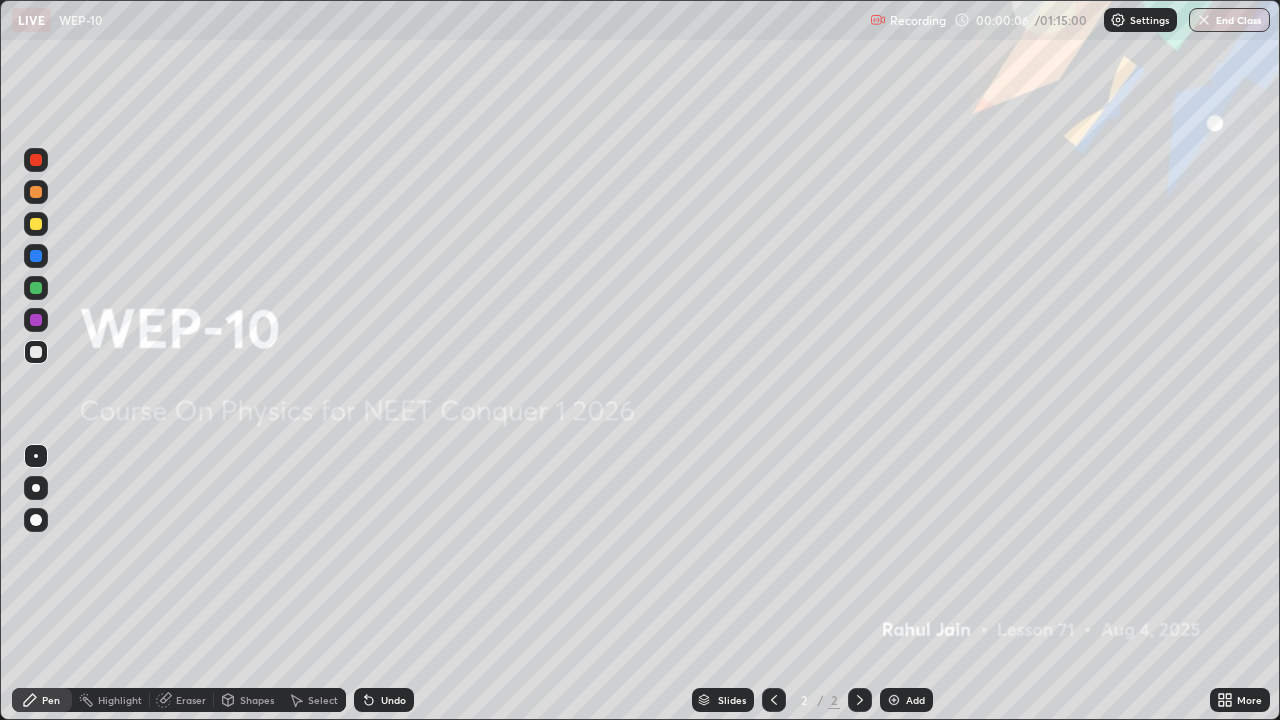 click at bounding box center [894, 700] 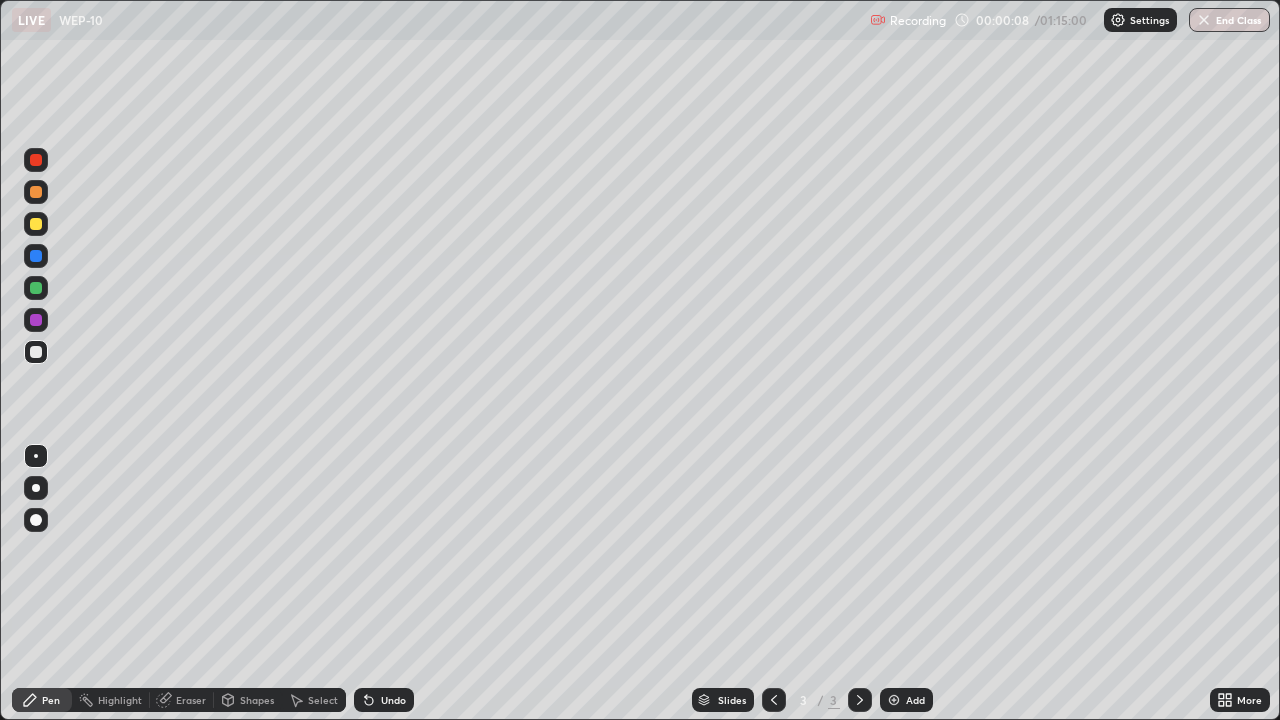 click at bounding box center [36, 488] 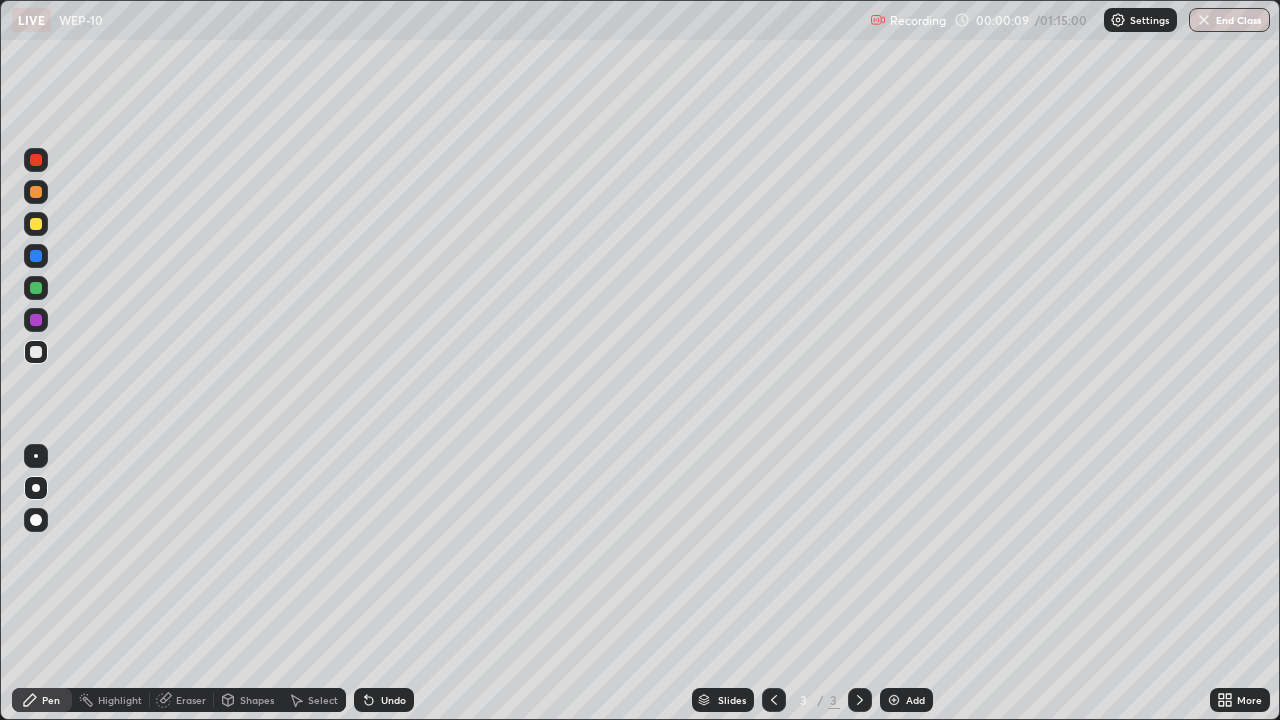 click at bounding box center (36, 320) 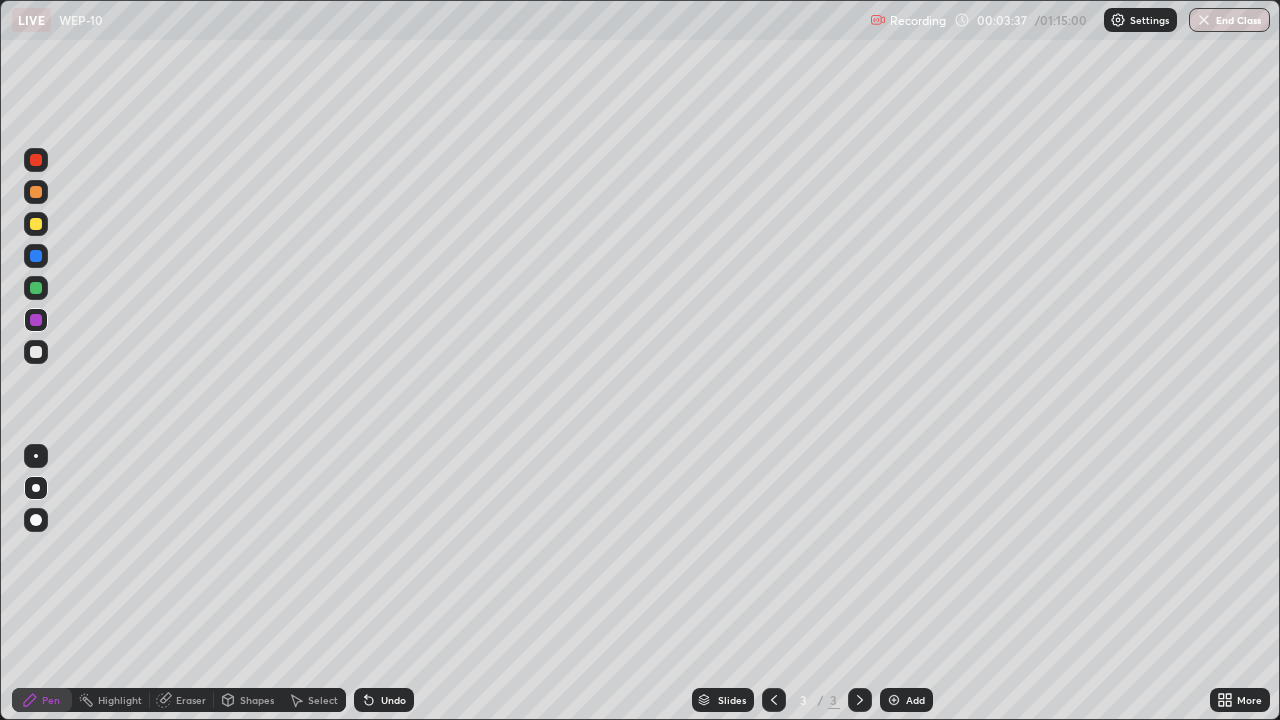 click at bounding box center [36, 288] 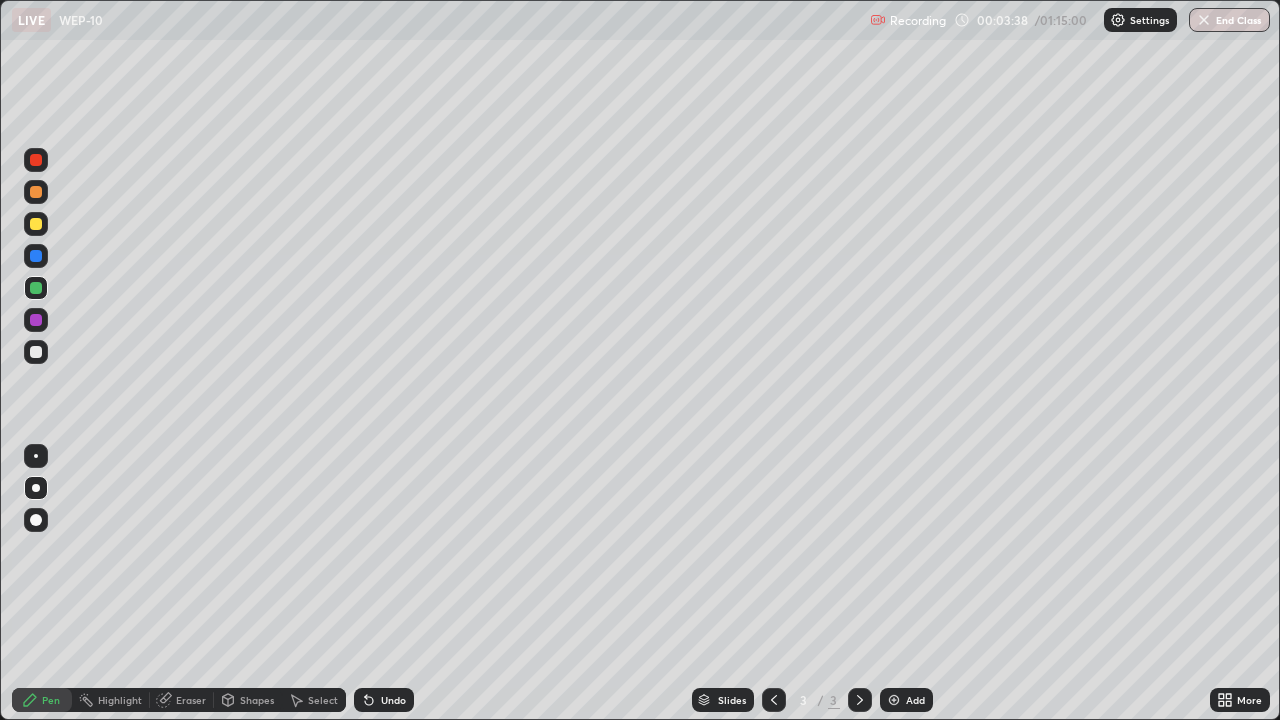click at bounding box center (36, 160) 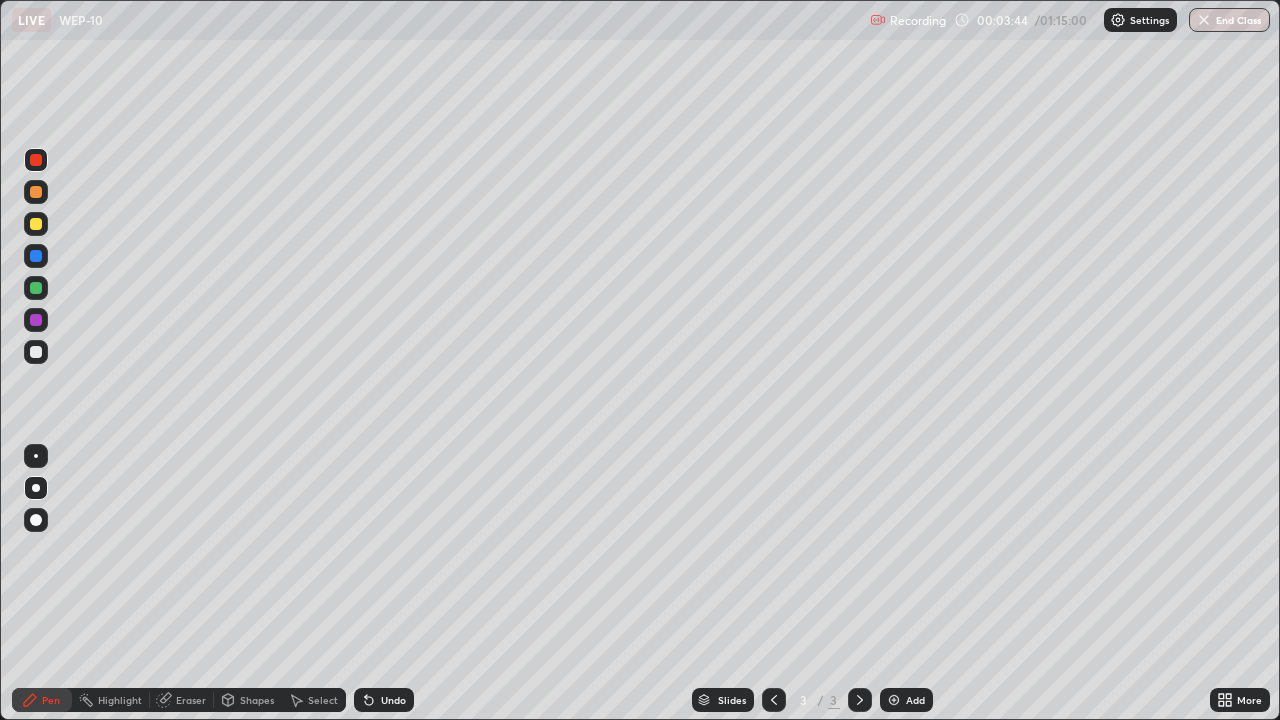 click on "Undo" at bounding box center [384, 700] 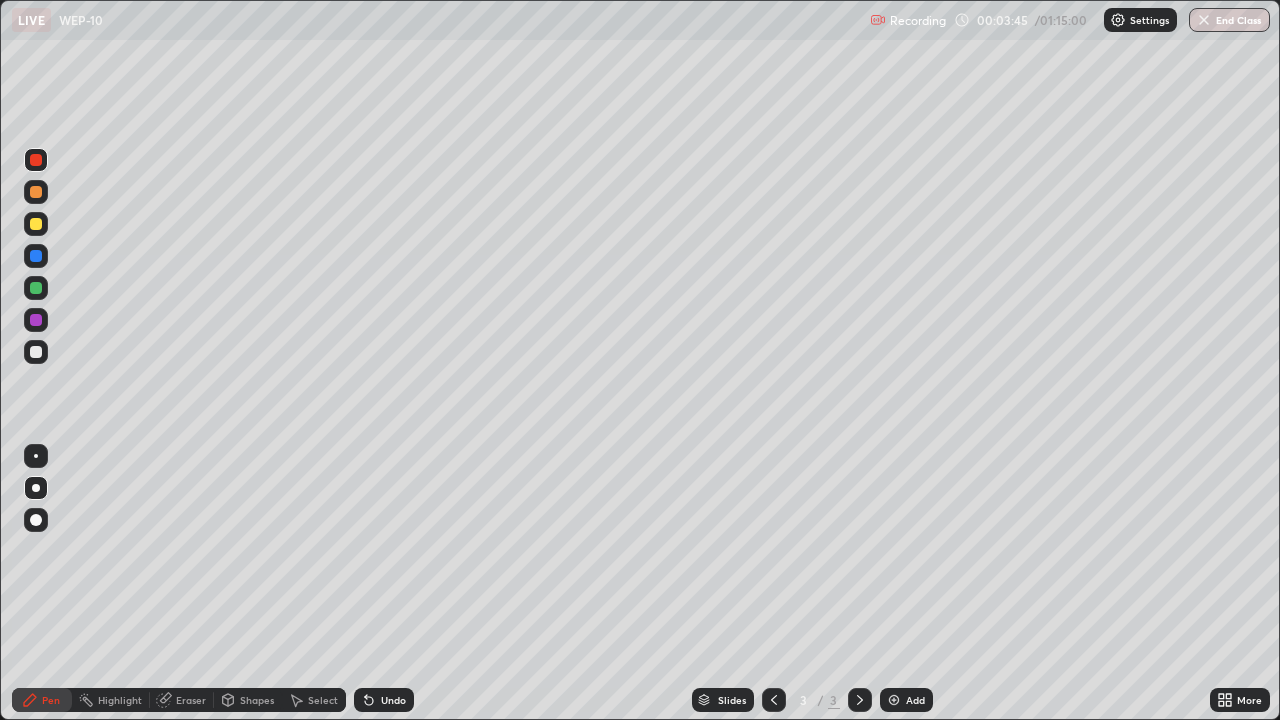 click on "Undo" at bounding box center [384, 700] 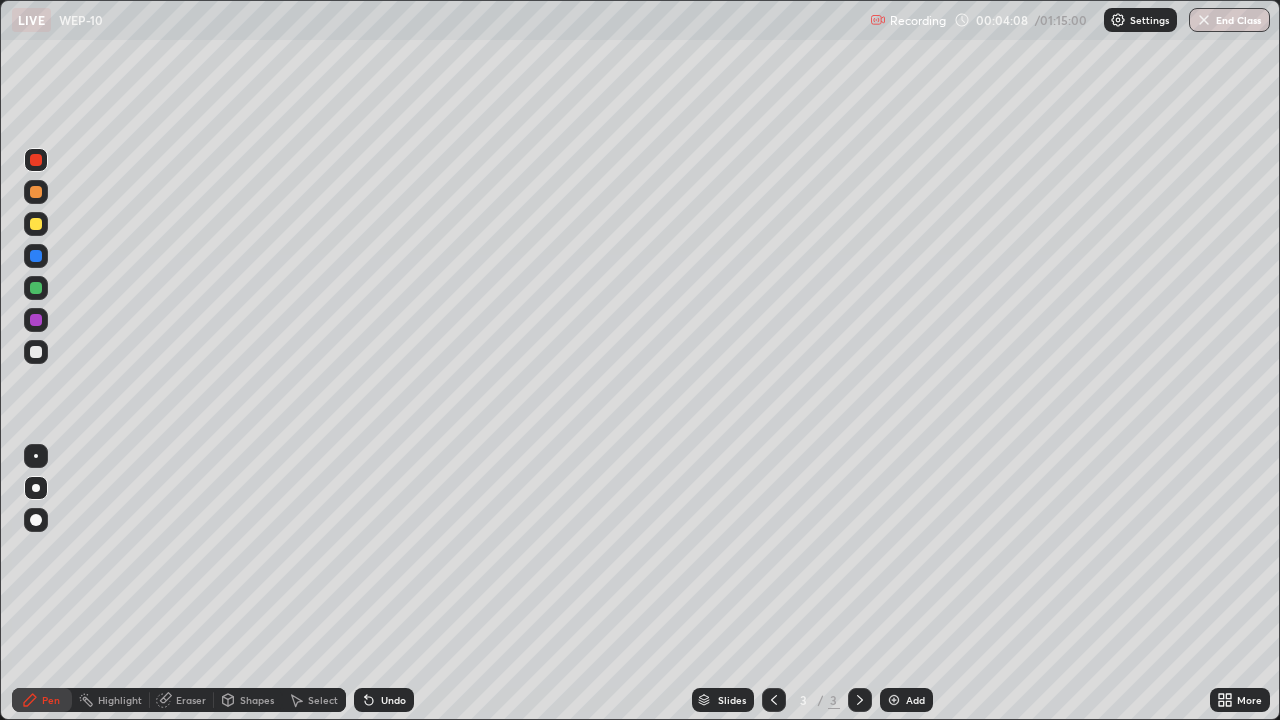 click at bounding box center (36, 288) 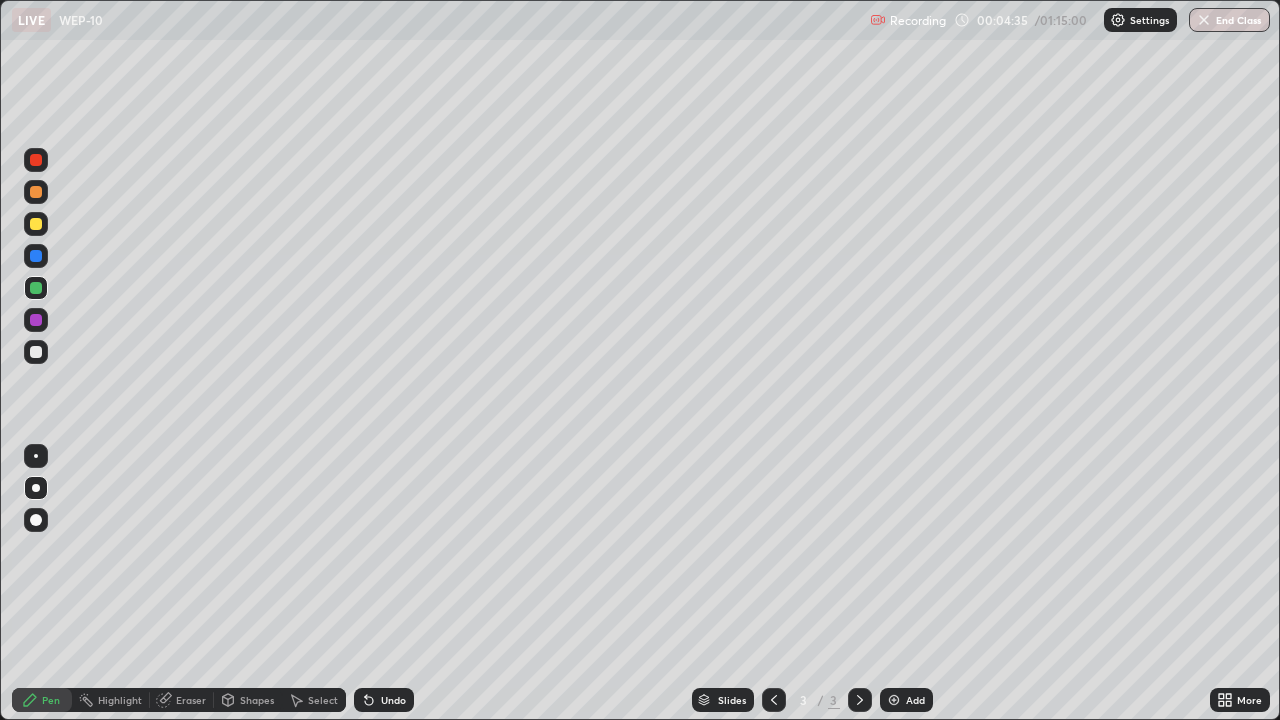 click at bounding box center (36, 256) 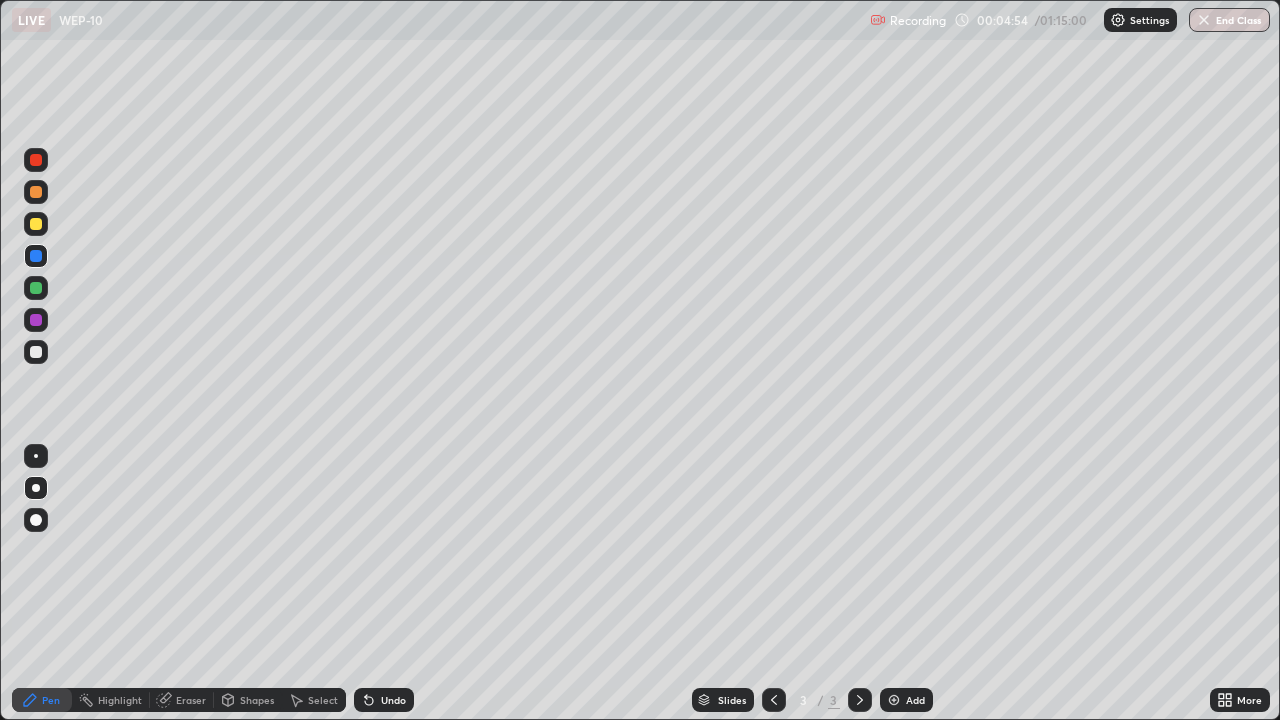 click at bounding box center (36, 320) 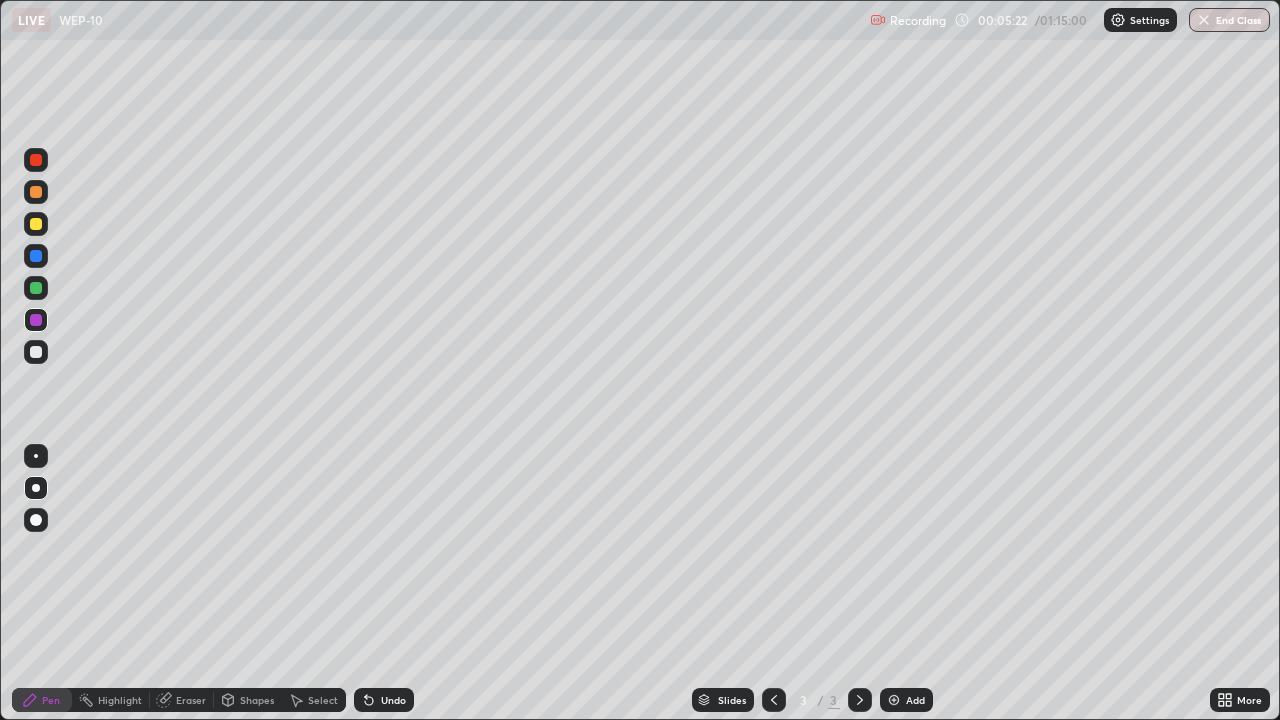 click at bounding box center [894, 700] 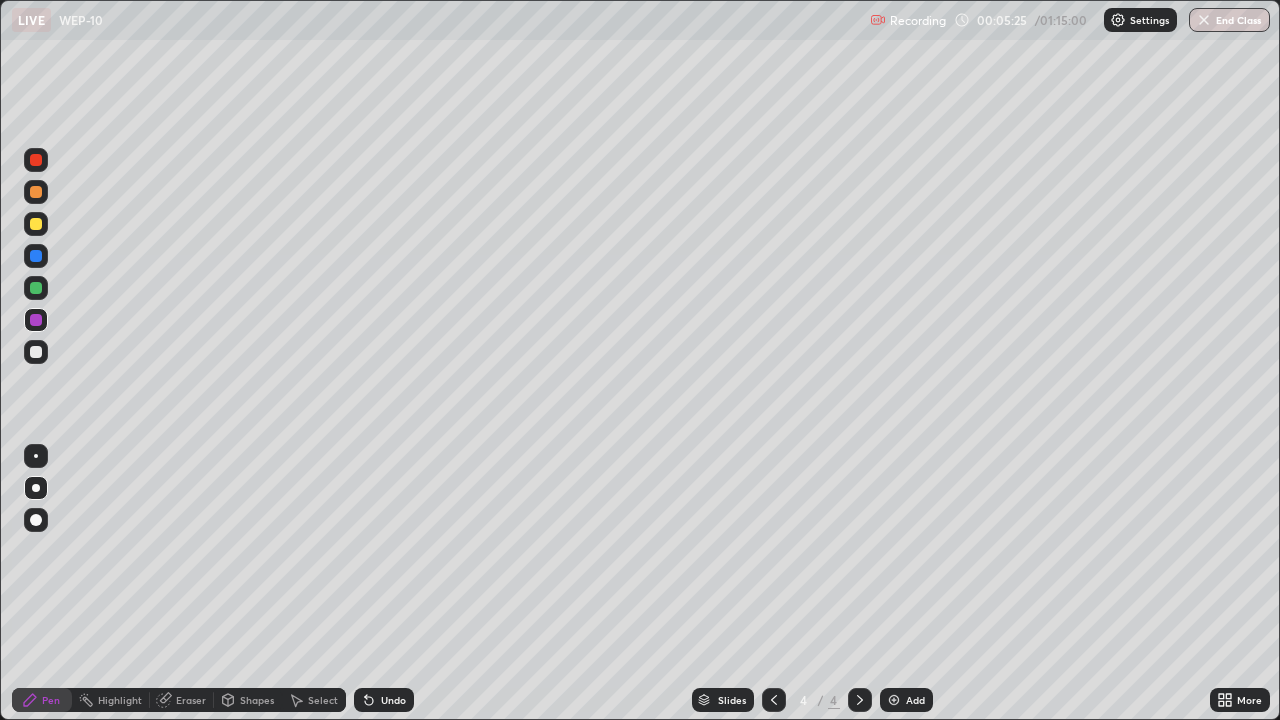 click at bounding box center [36, 160] 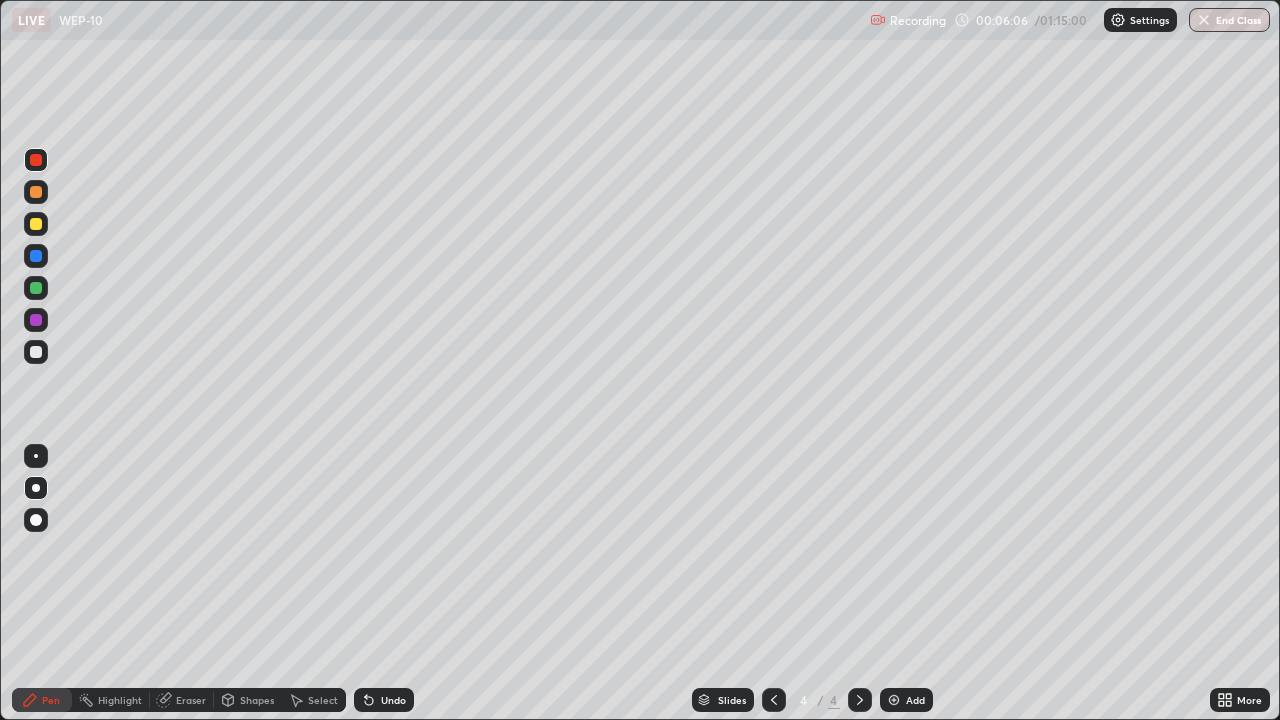 click at bounding box center (36, 288) 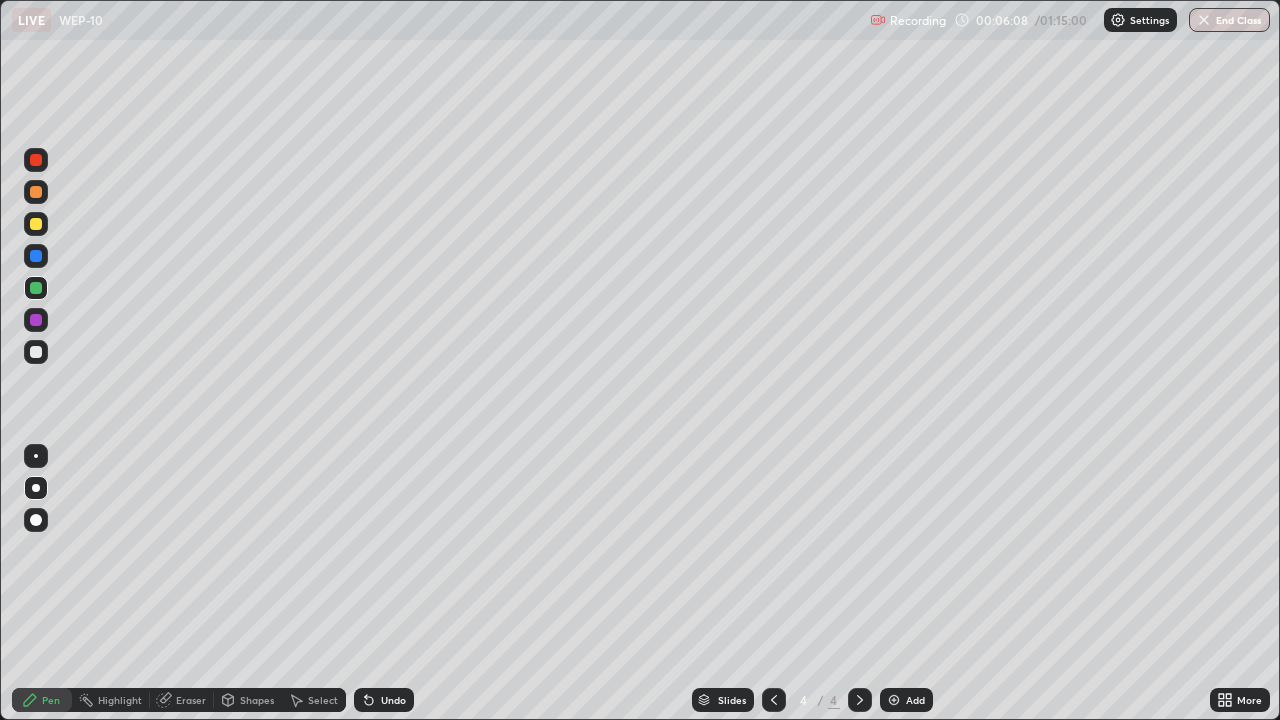 click at bounding box center [774, 700] 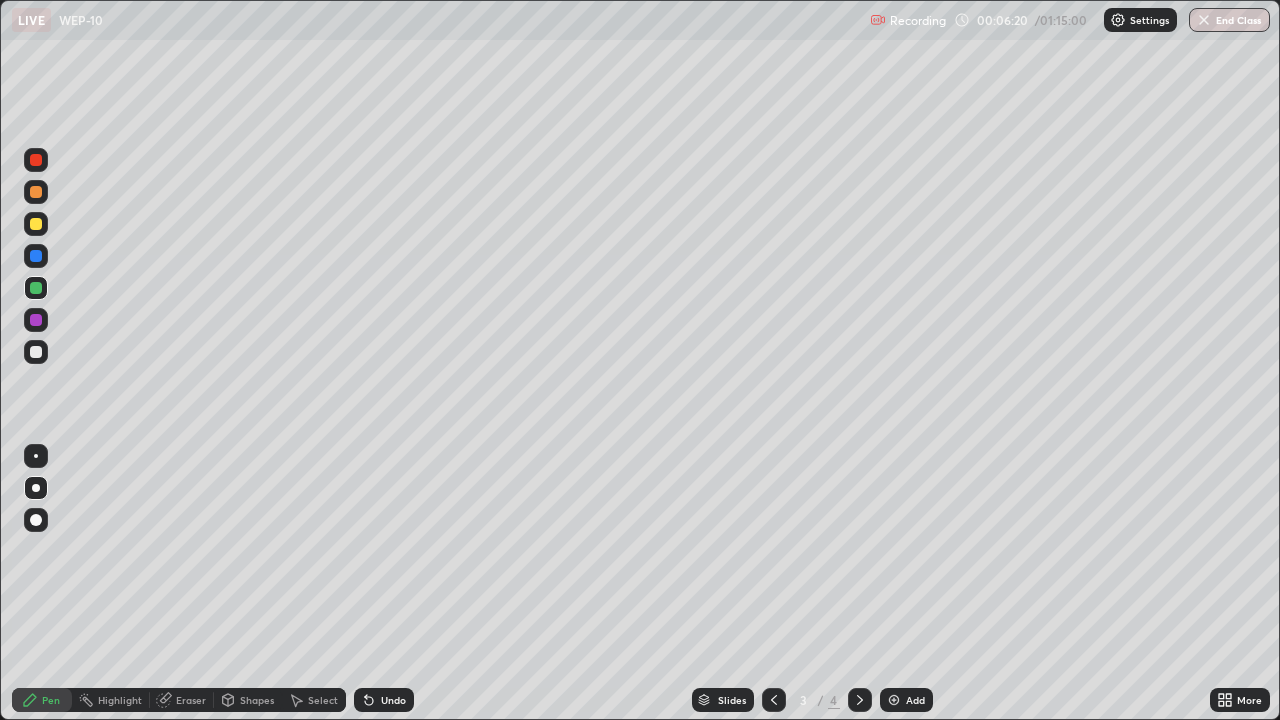 click 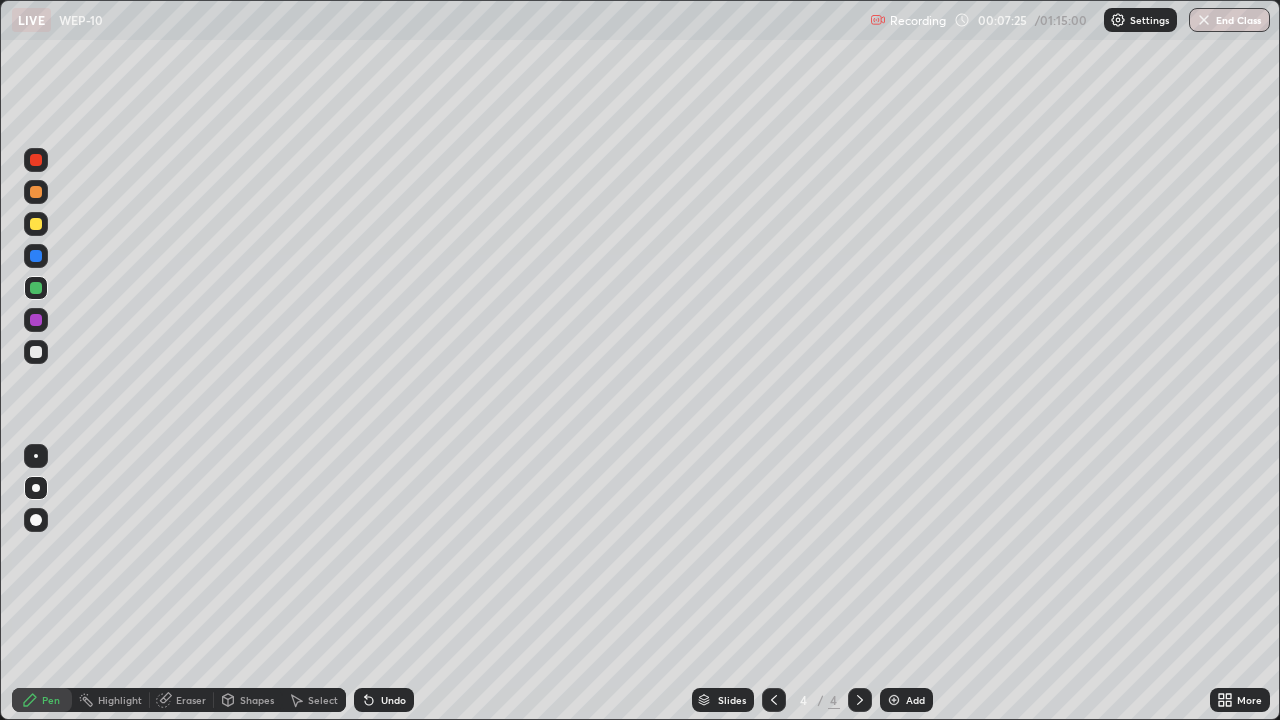 click at bounding box center [36, 256] 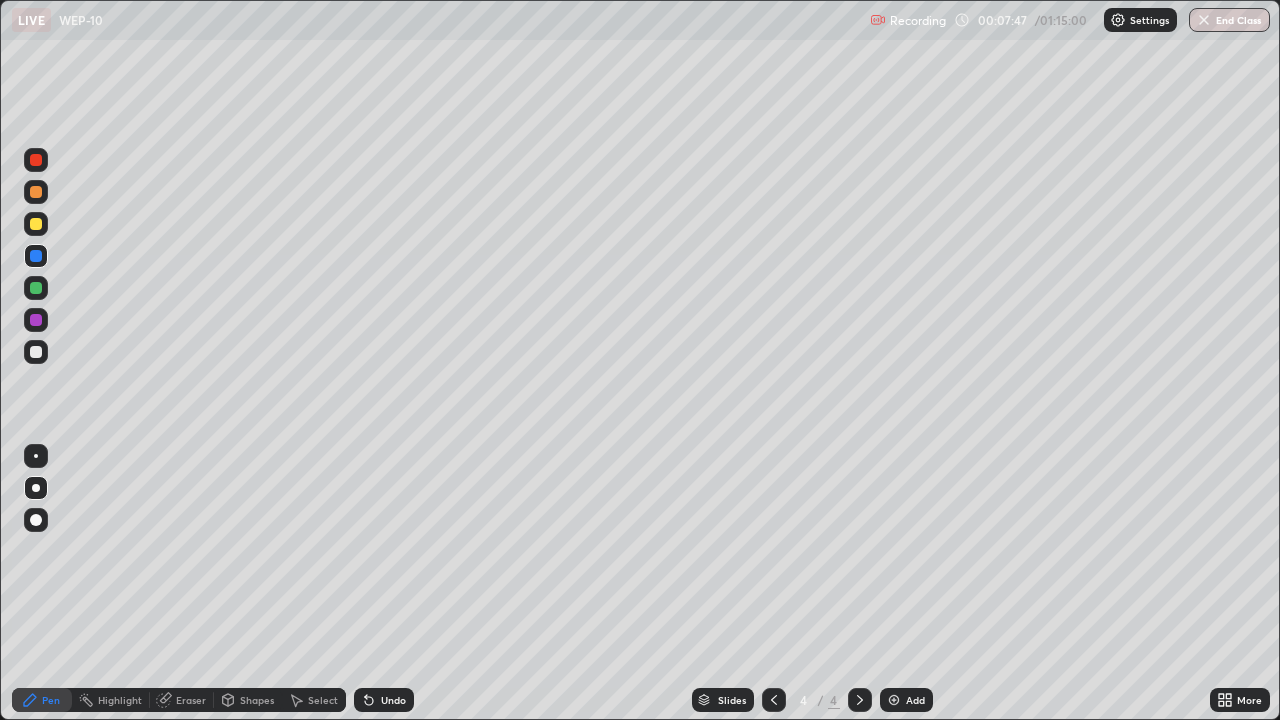 click at bounding box center [36, 320] 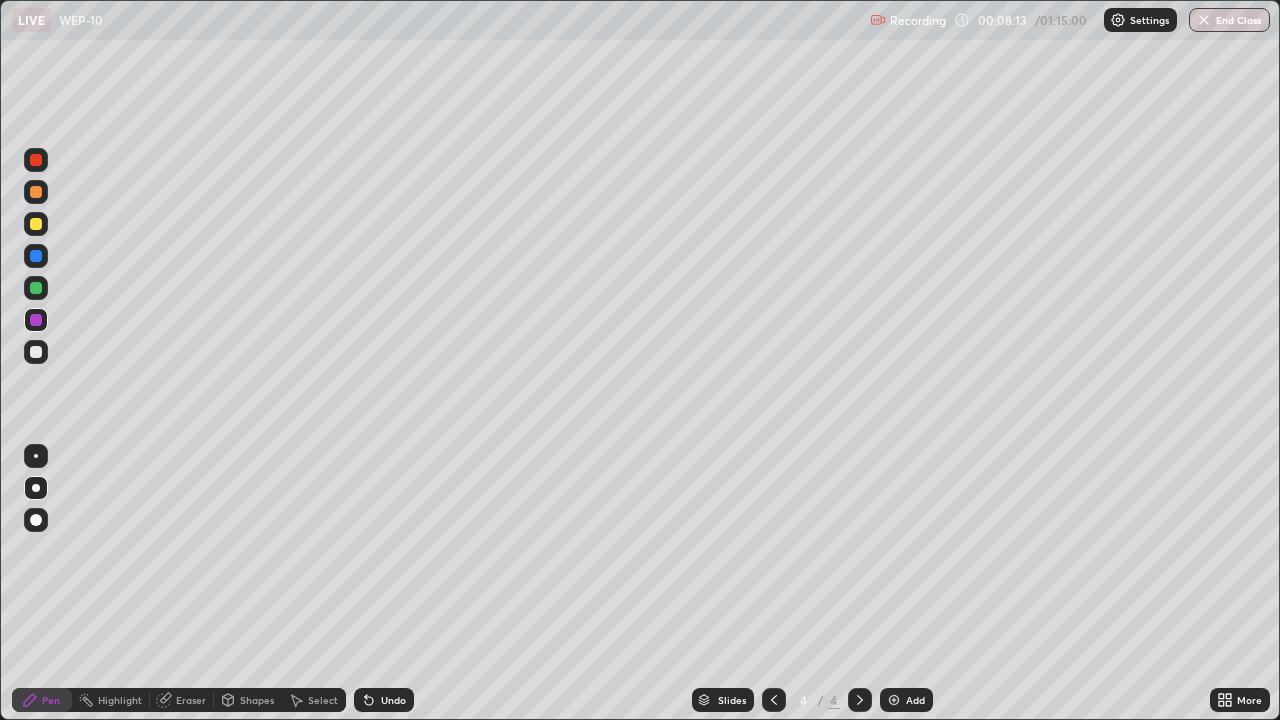 click at bounding box center [36, 160] 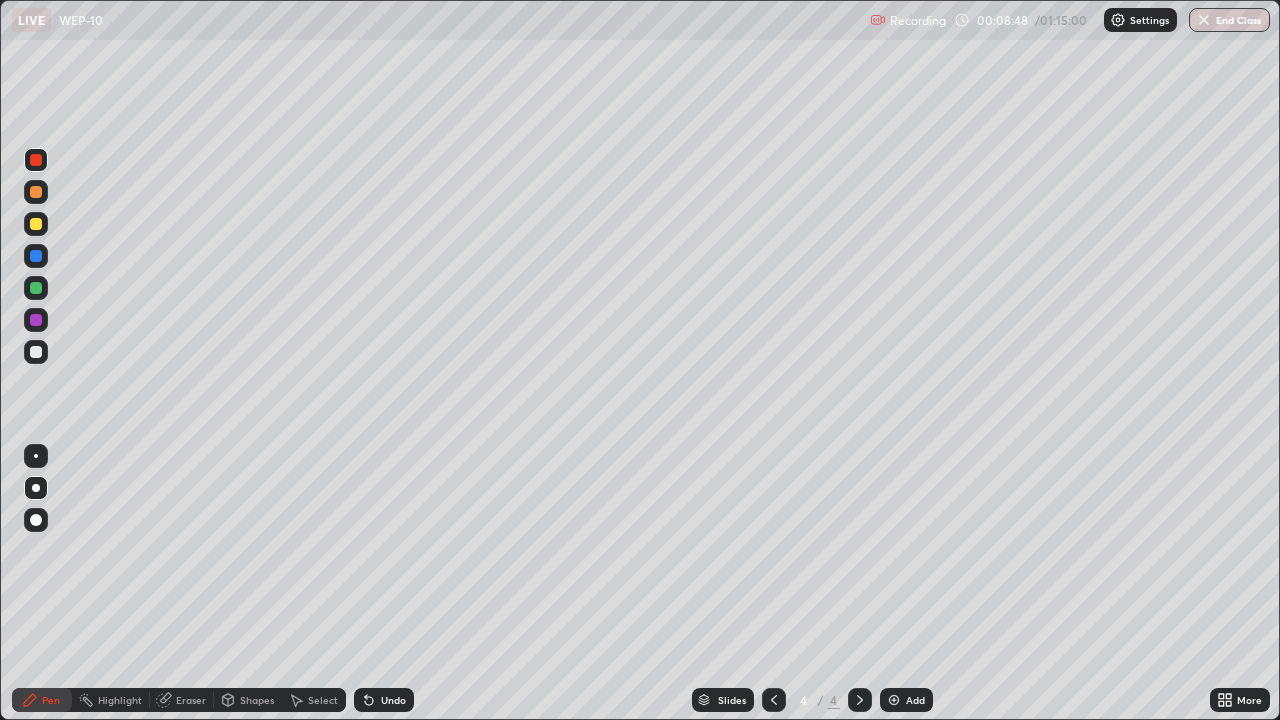 click 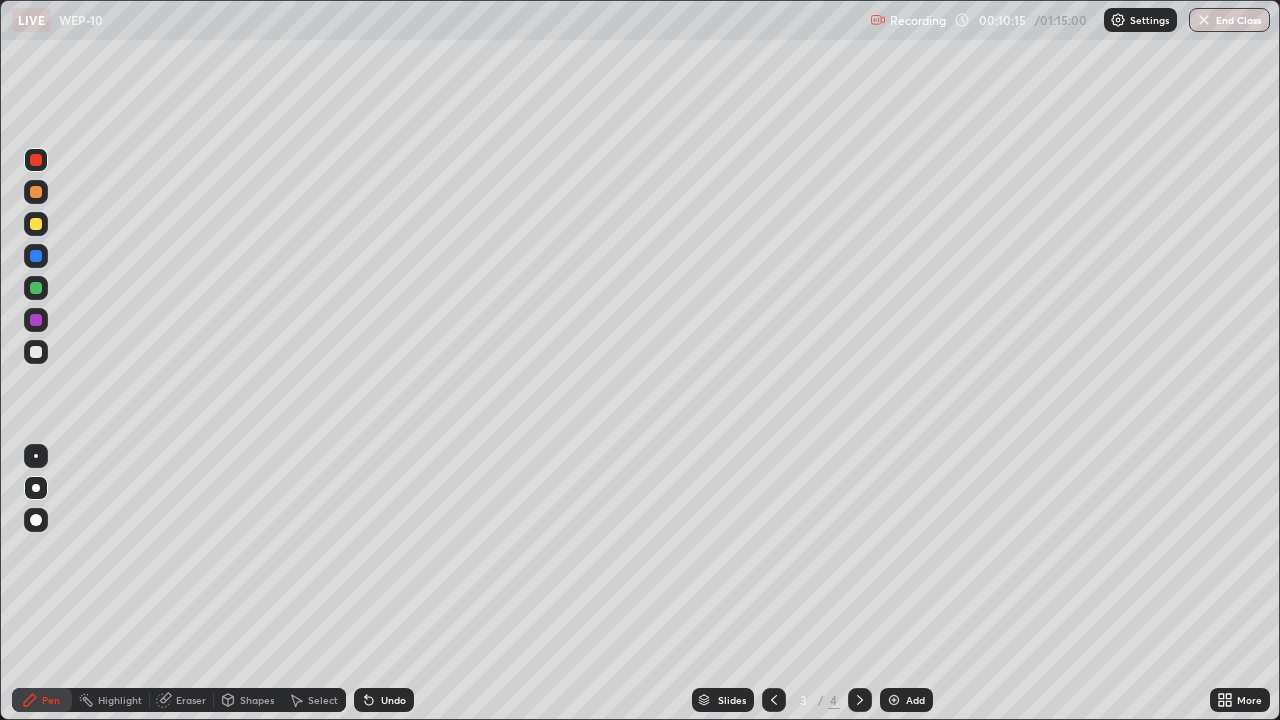 click 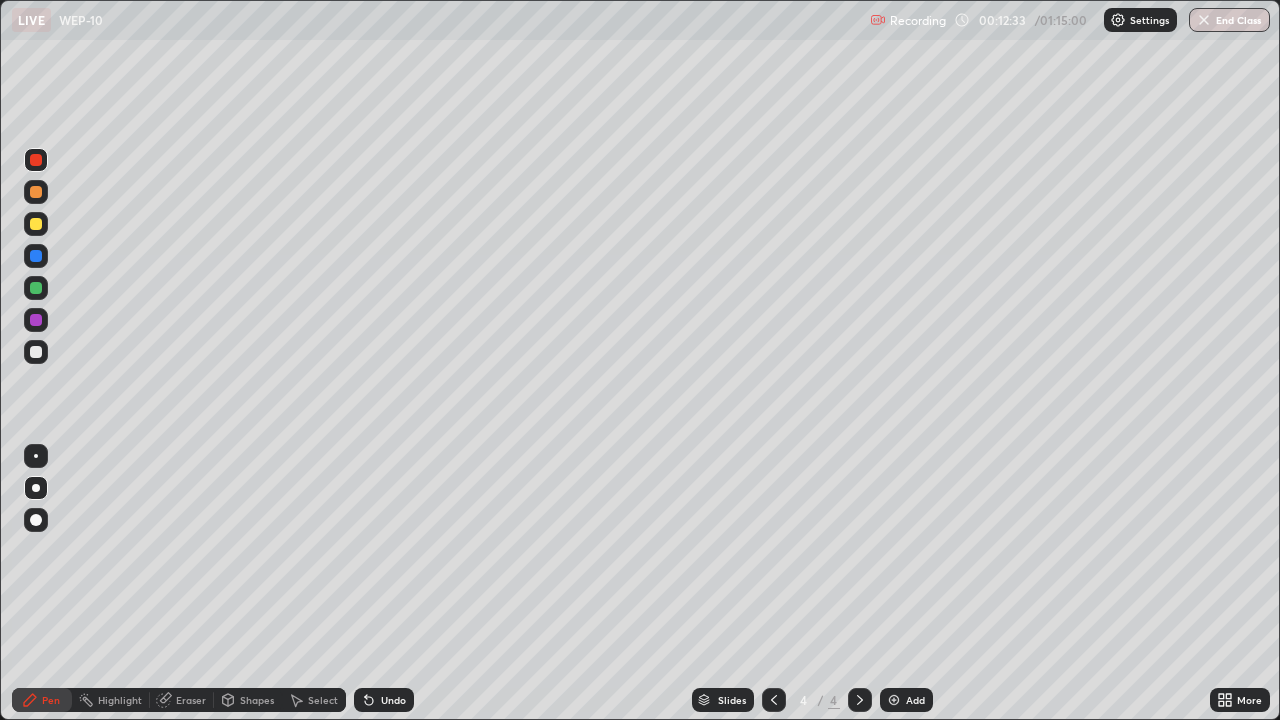 click on "More" at bounding box center [1249, 700] 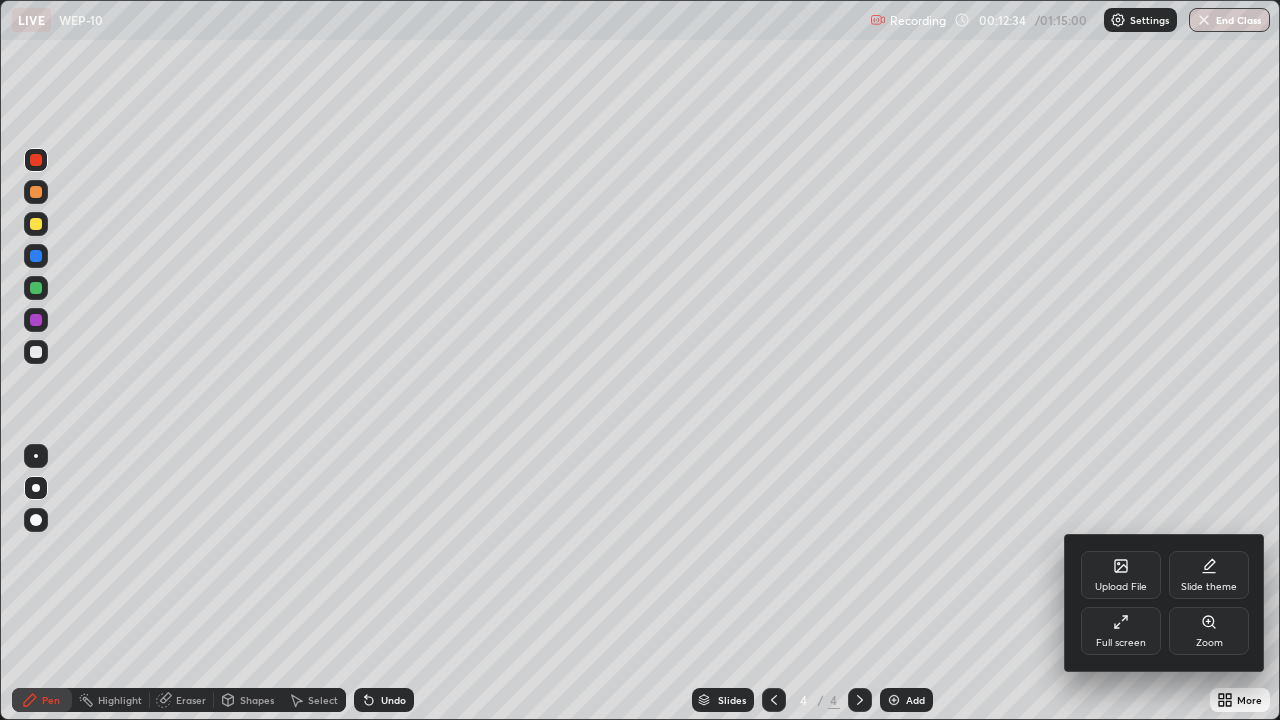 click 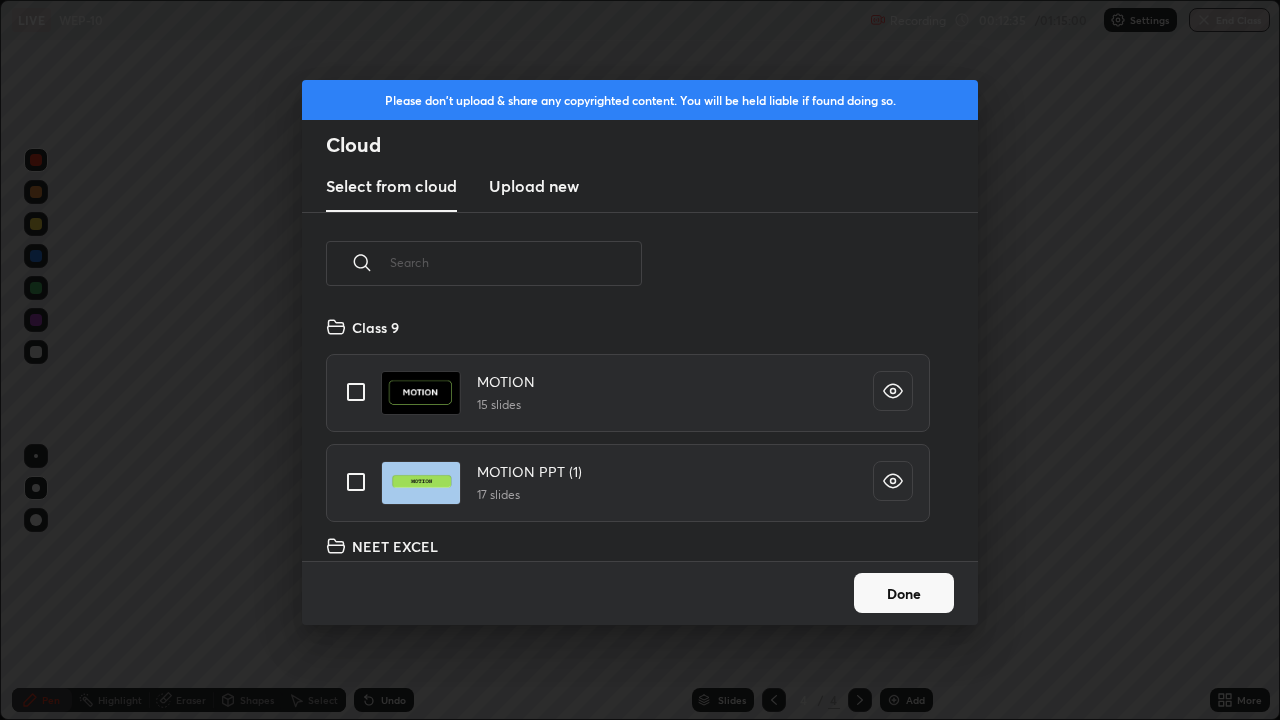 scroll, scrollTop: 7, scrollLeft: 11, axis: both 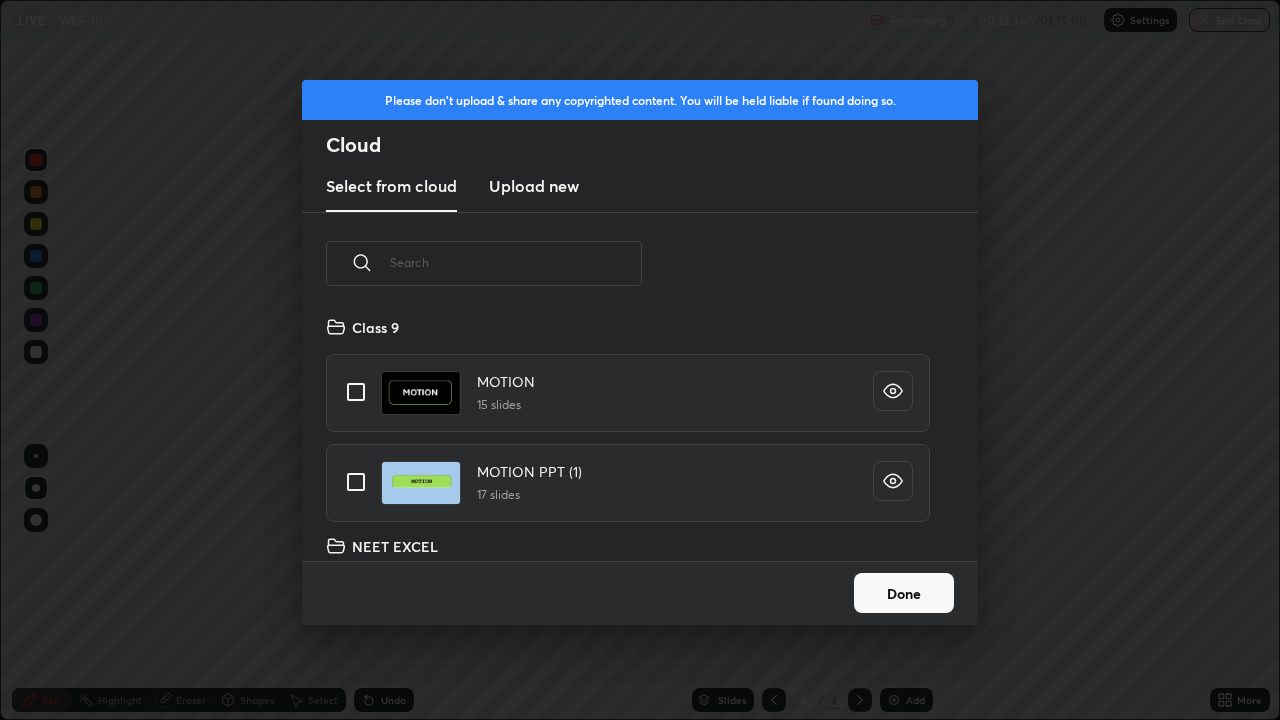 click at bounding box center (516, 262) 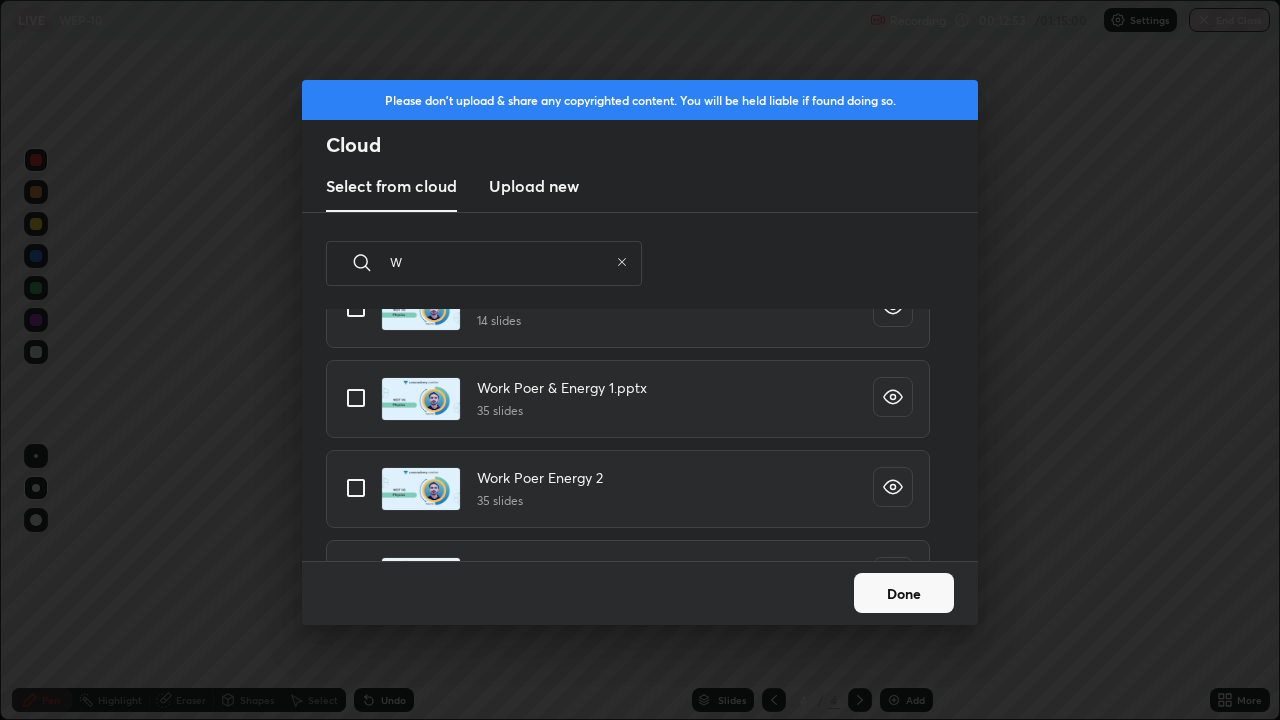 scroll, scrollTop: 176, scrollLeft: 0, axis: vertical 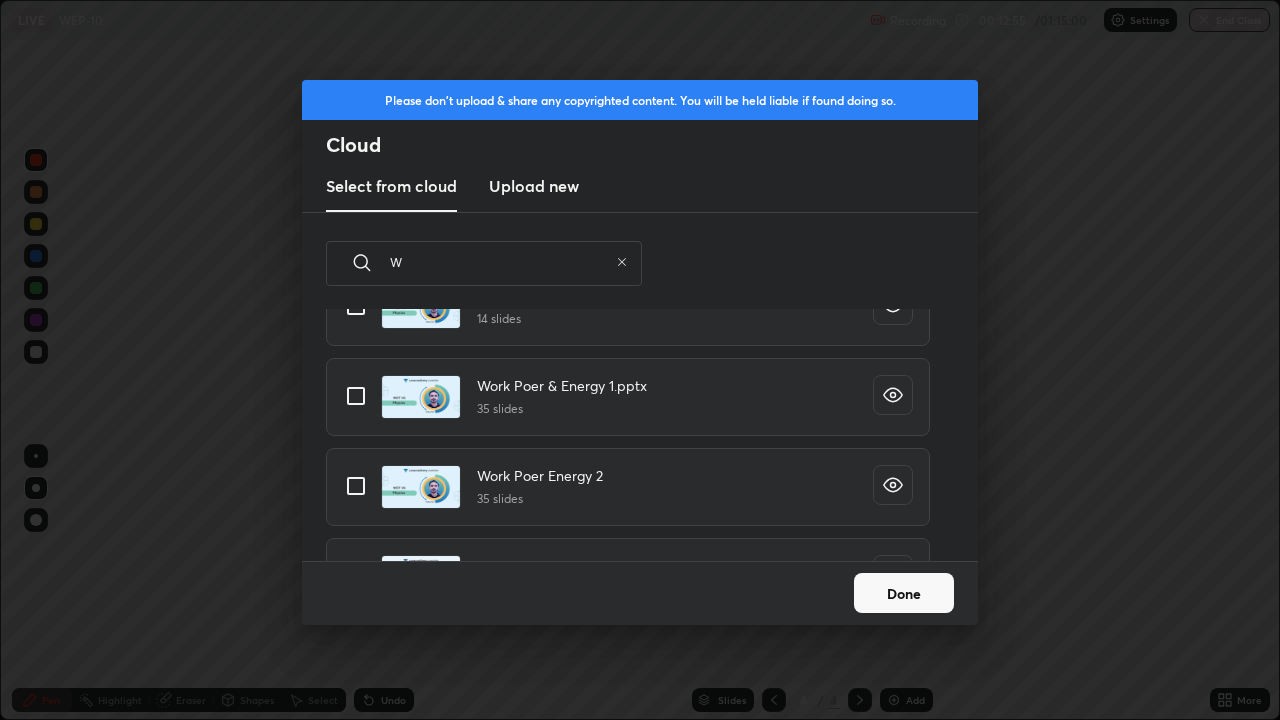 type on "W" 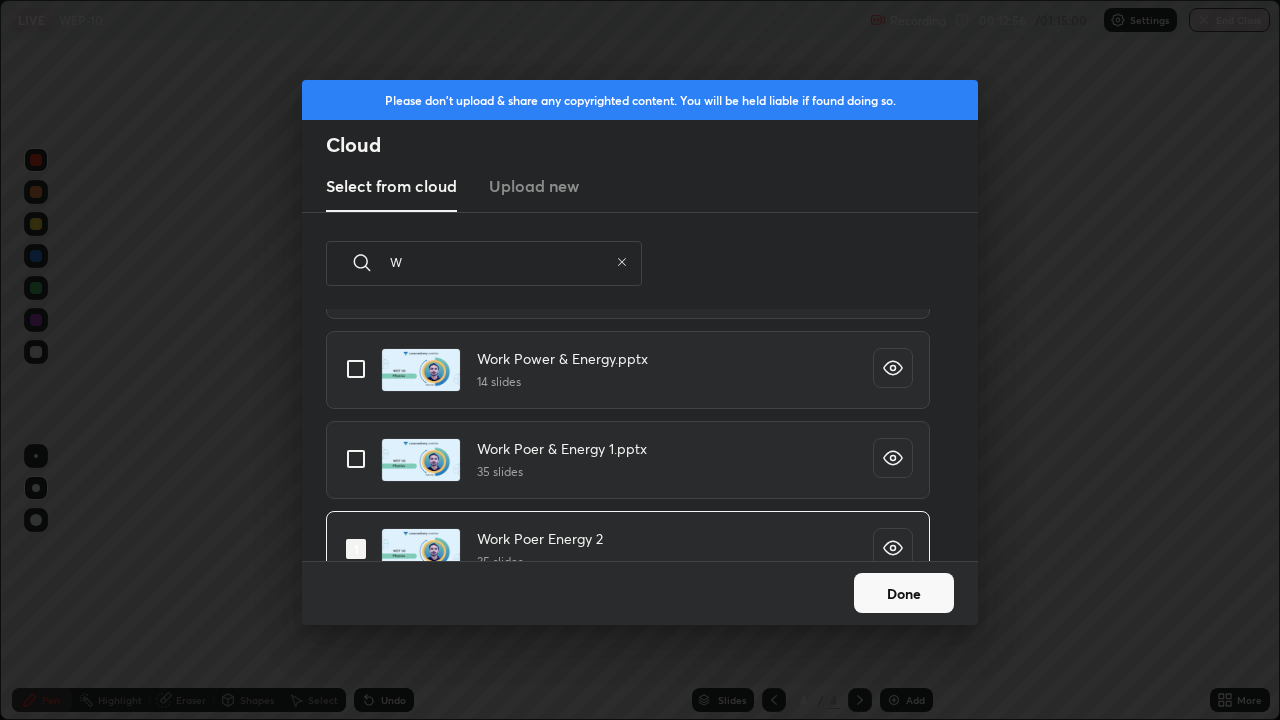 scroll, scrollTop: 105, scrollLeft: 0, axis: vertical 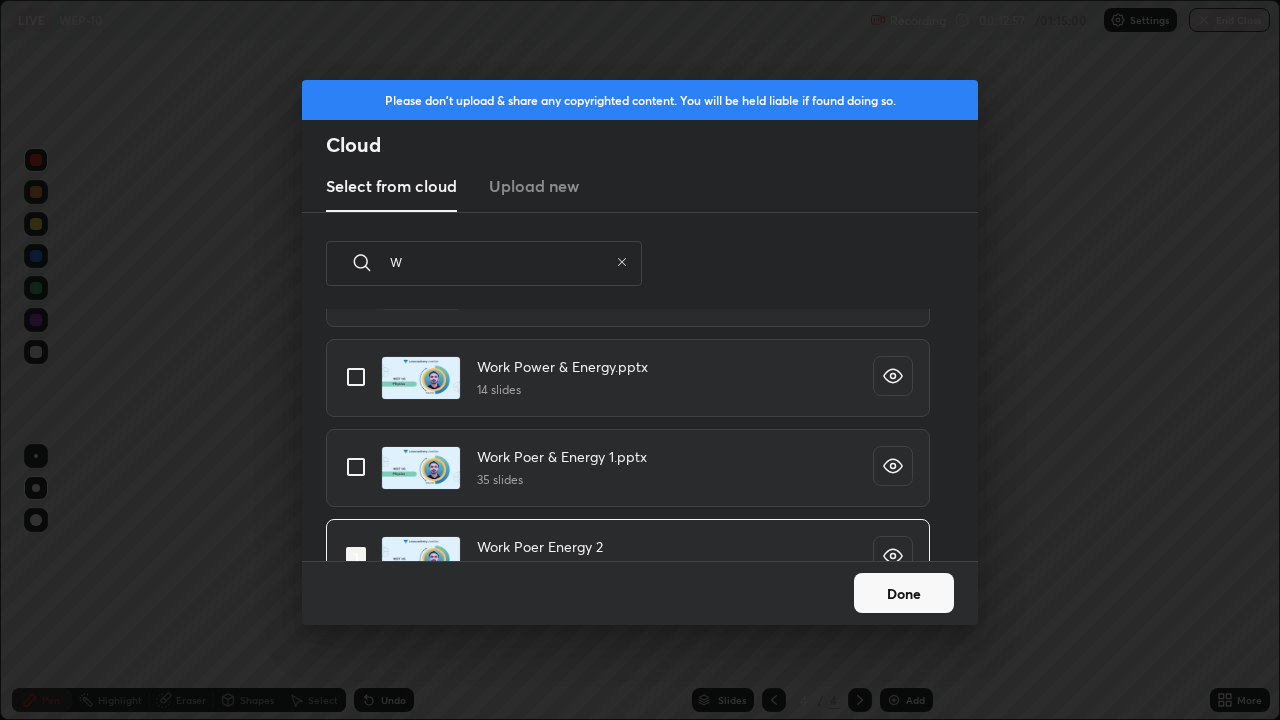 click at bounding box center [356, 377] 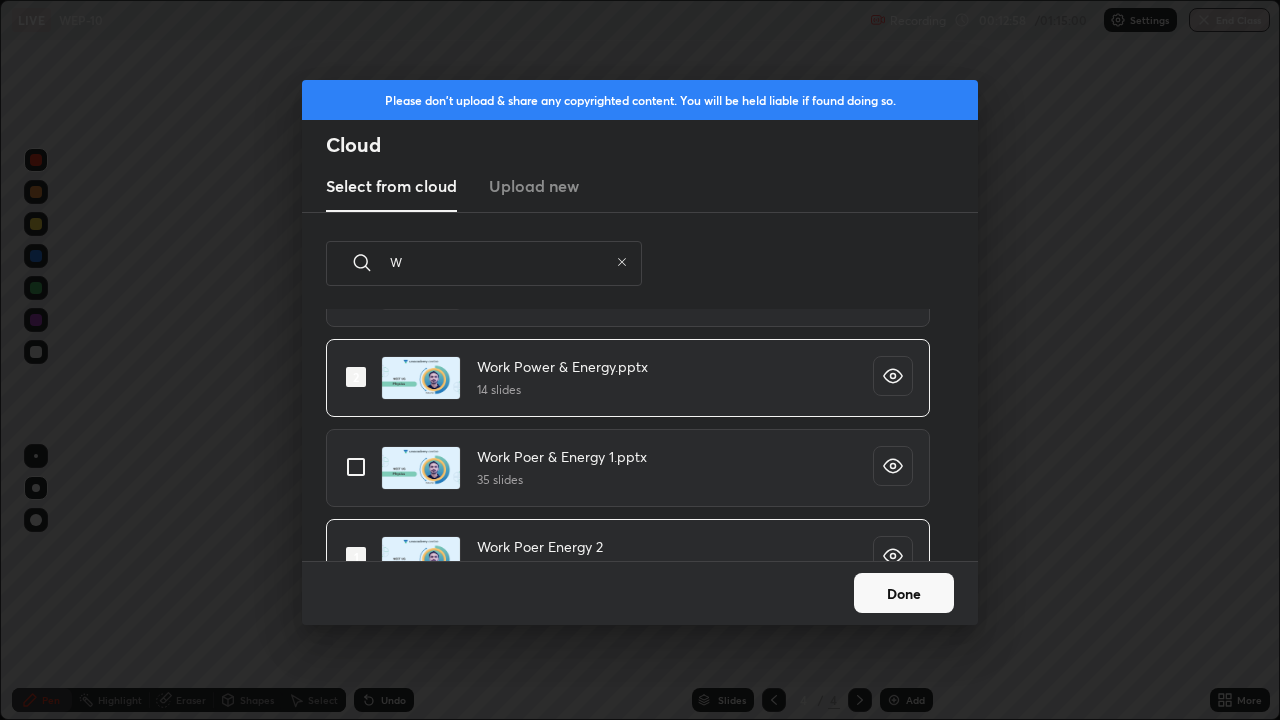 click on "Done" at bounding box center [904, 593] 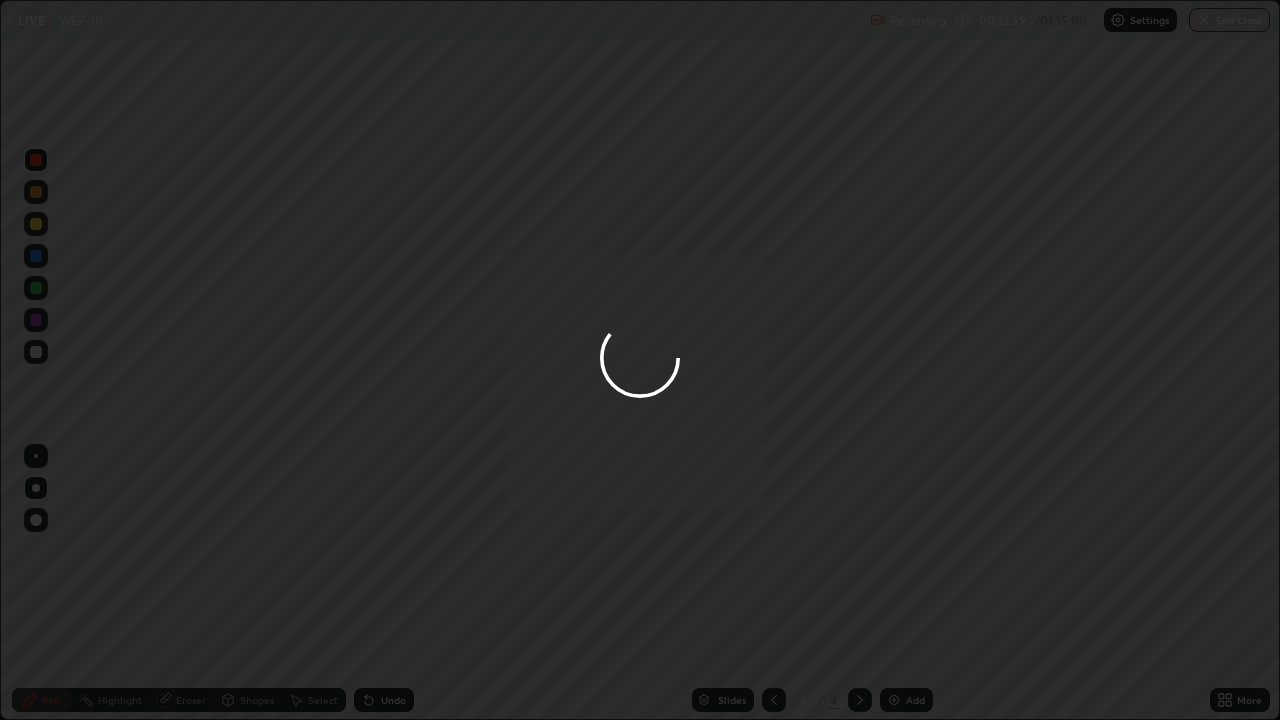 click at bounding box center [640, 360] 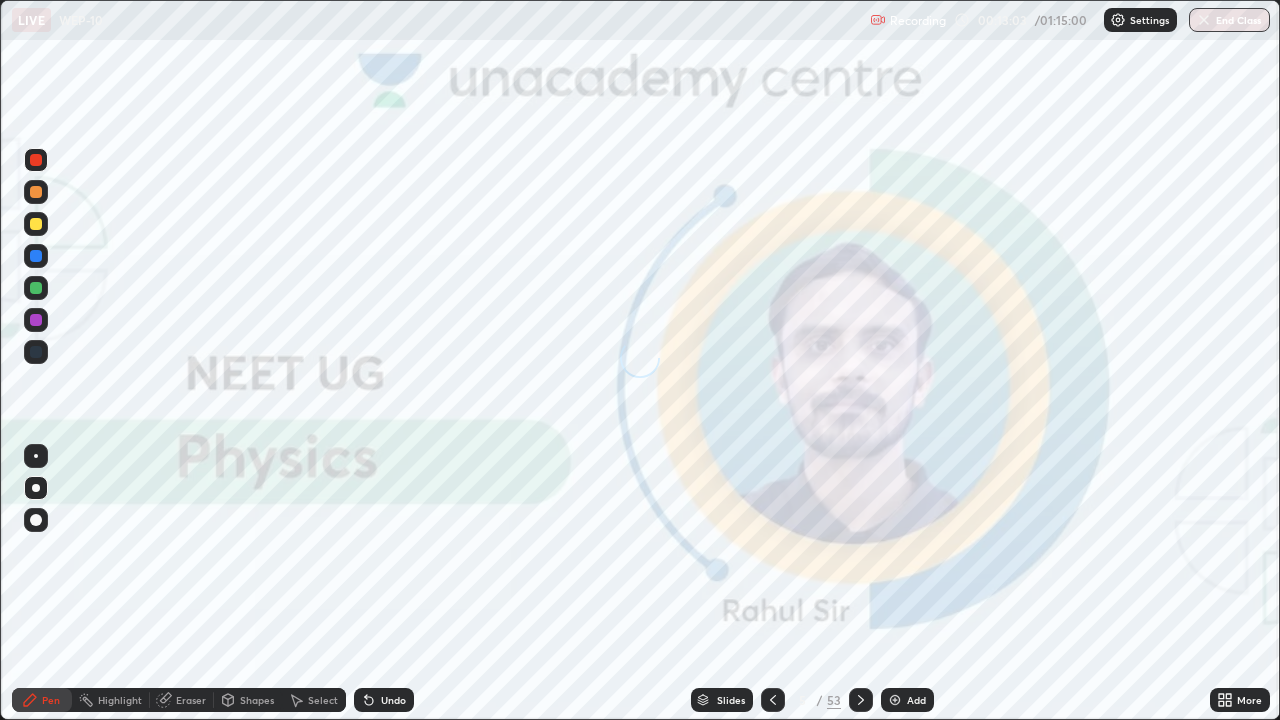 click on "Slides" at bounding box center (731, 700) 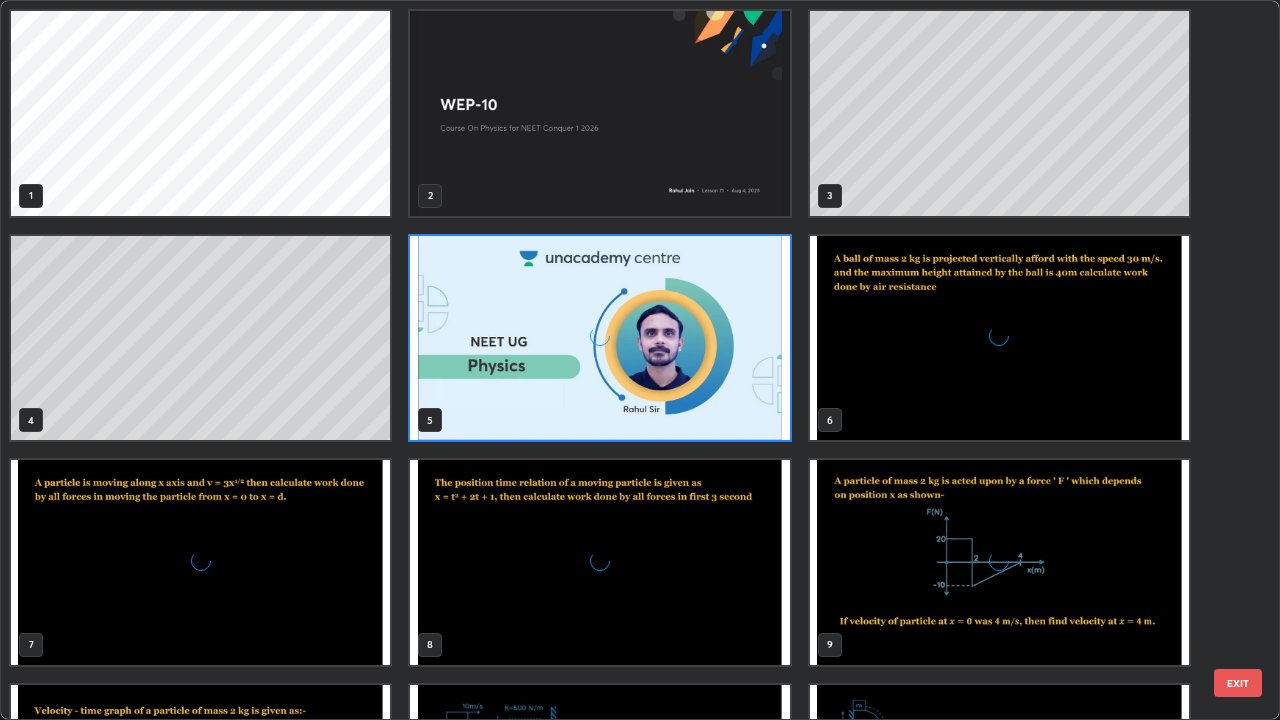 scroll, scrollTop: 7, scrollLeft: 11, axis: both 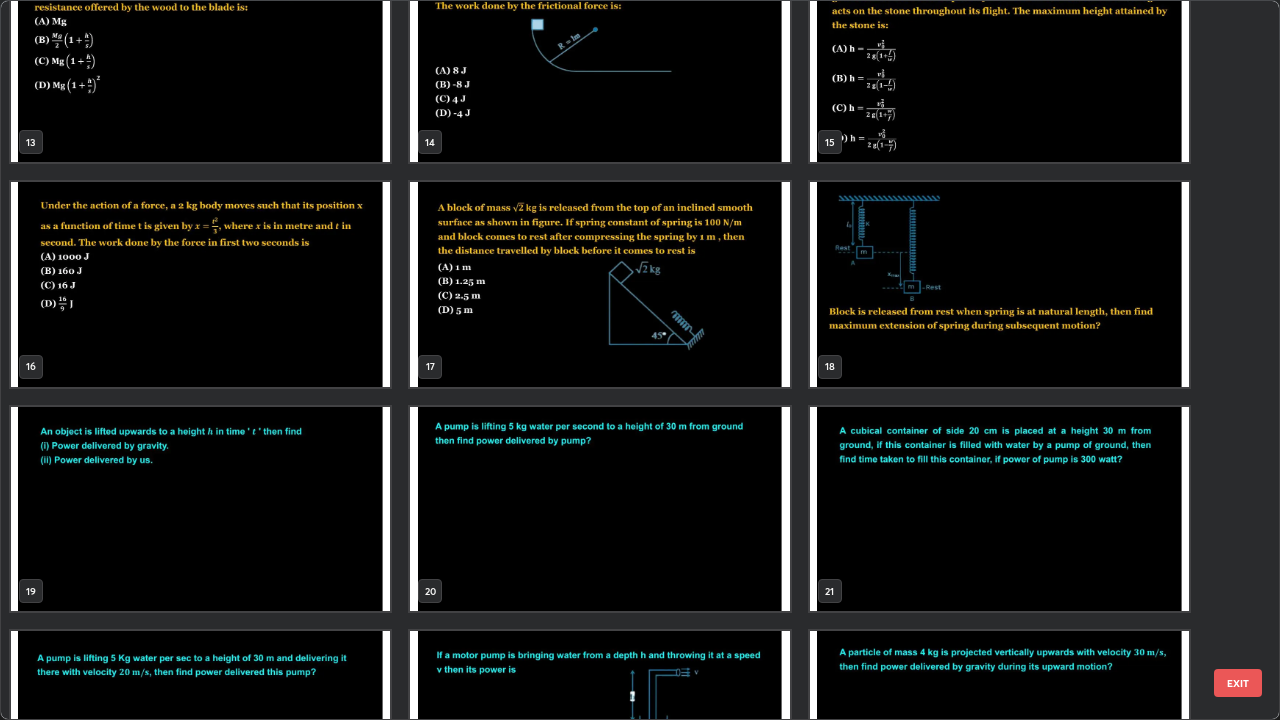 click at bounding box center [200, 509] 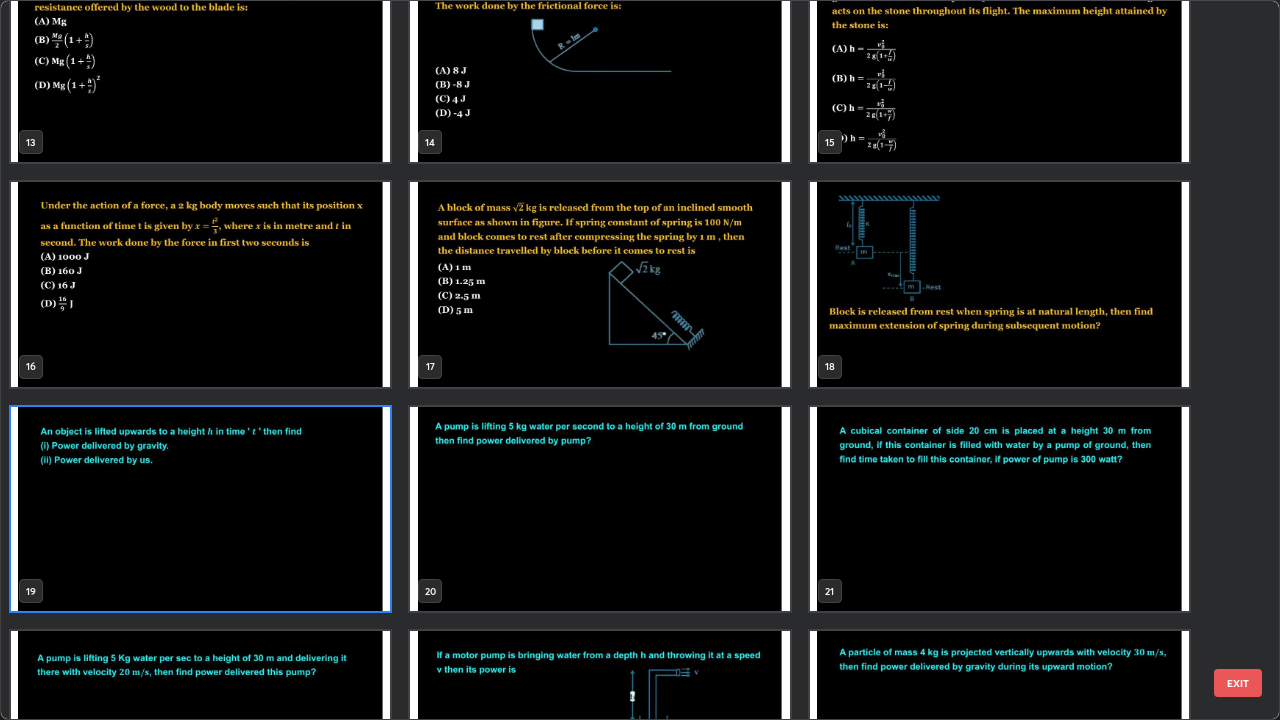 click at bounding box center (200, 509) 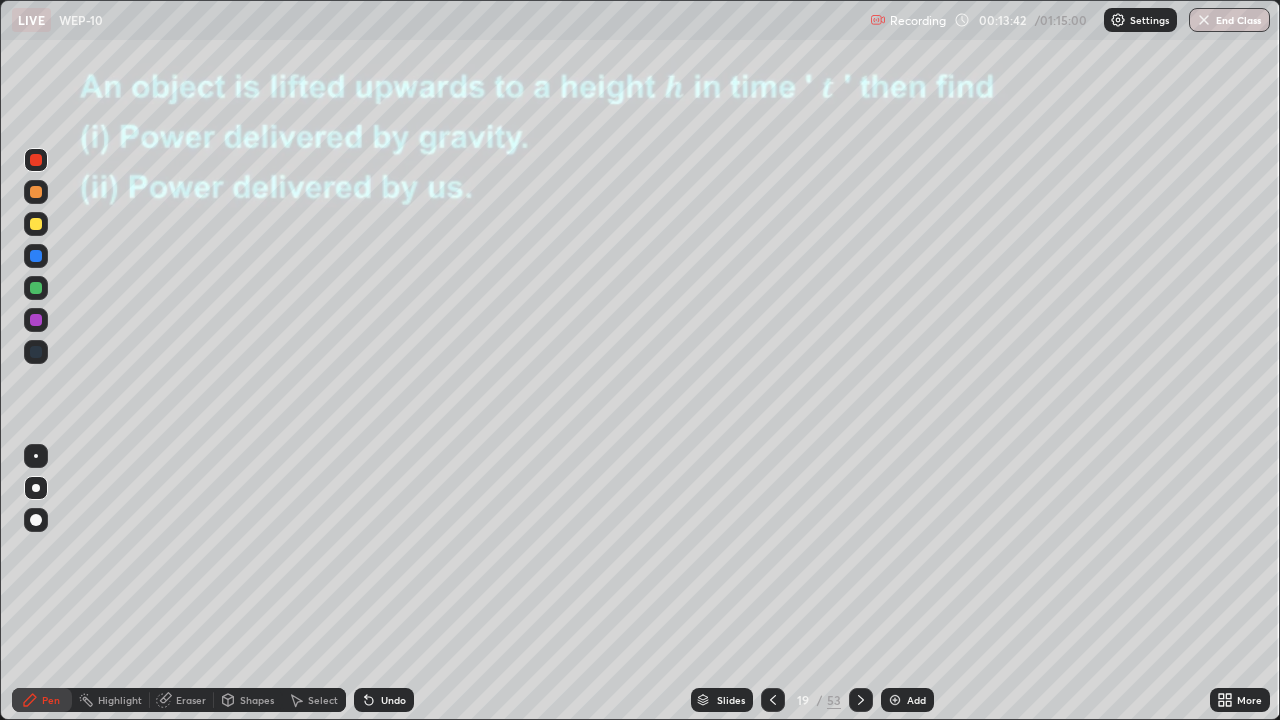 click at bounding box center (36, 160) 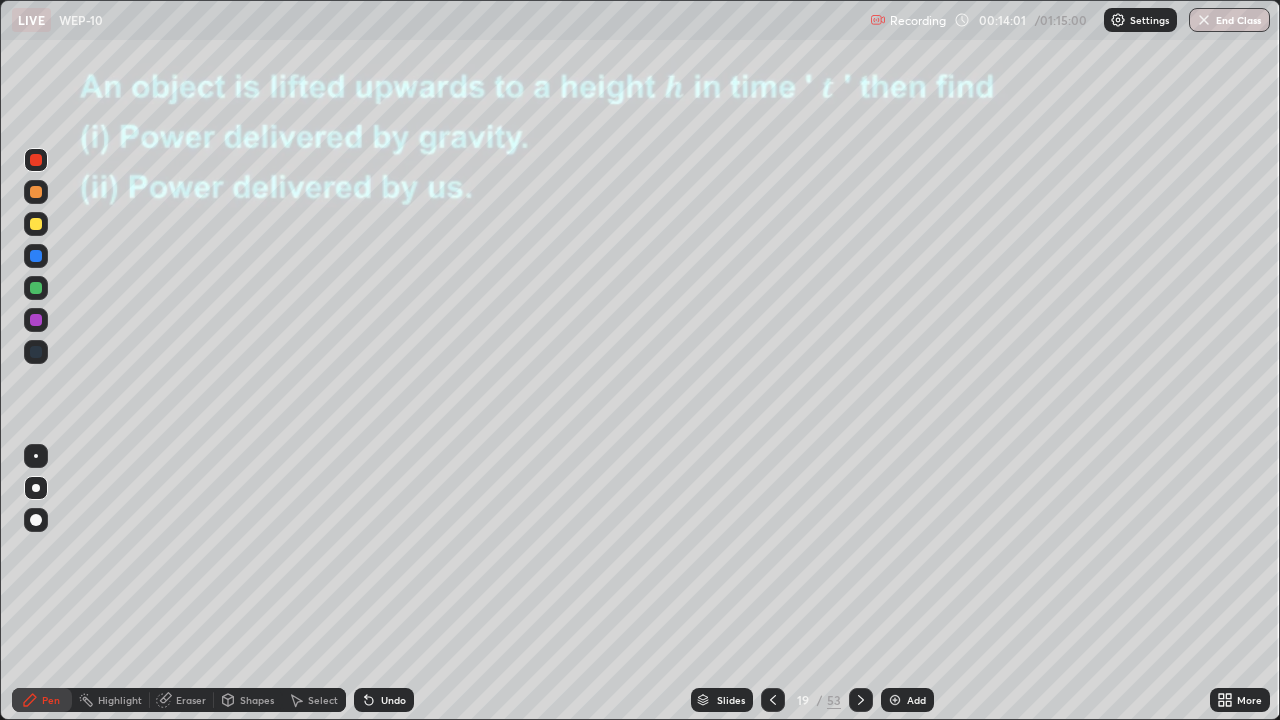 click at bounding box center (36, 320) 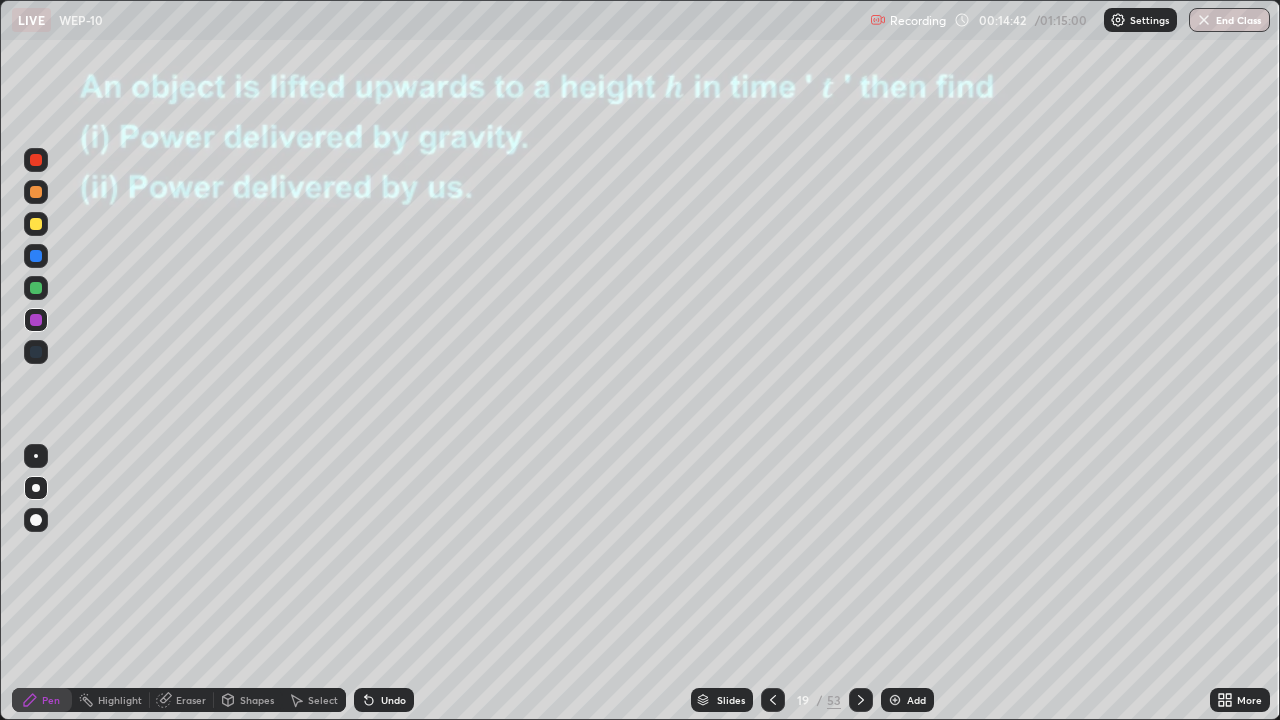 click 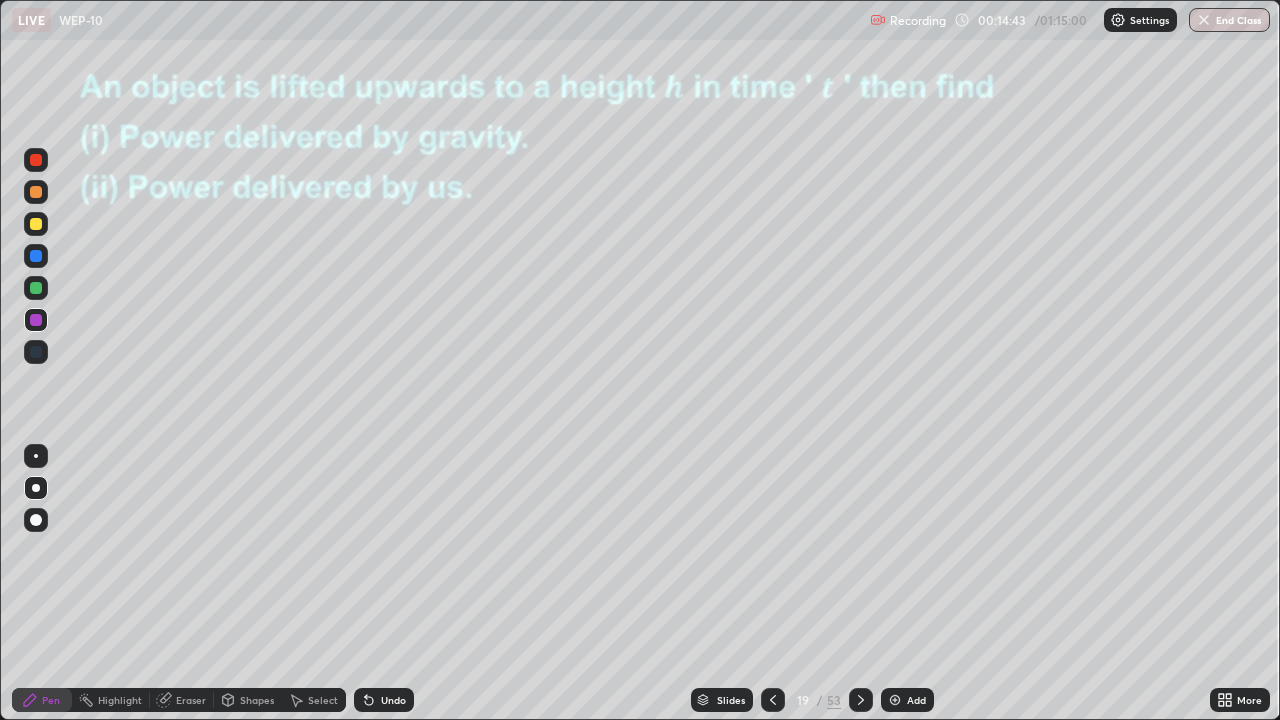 click 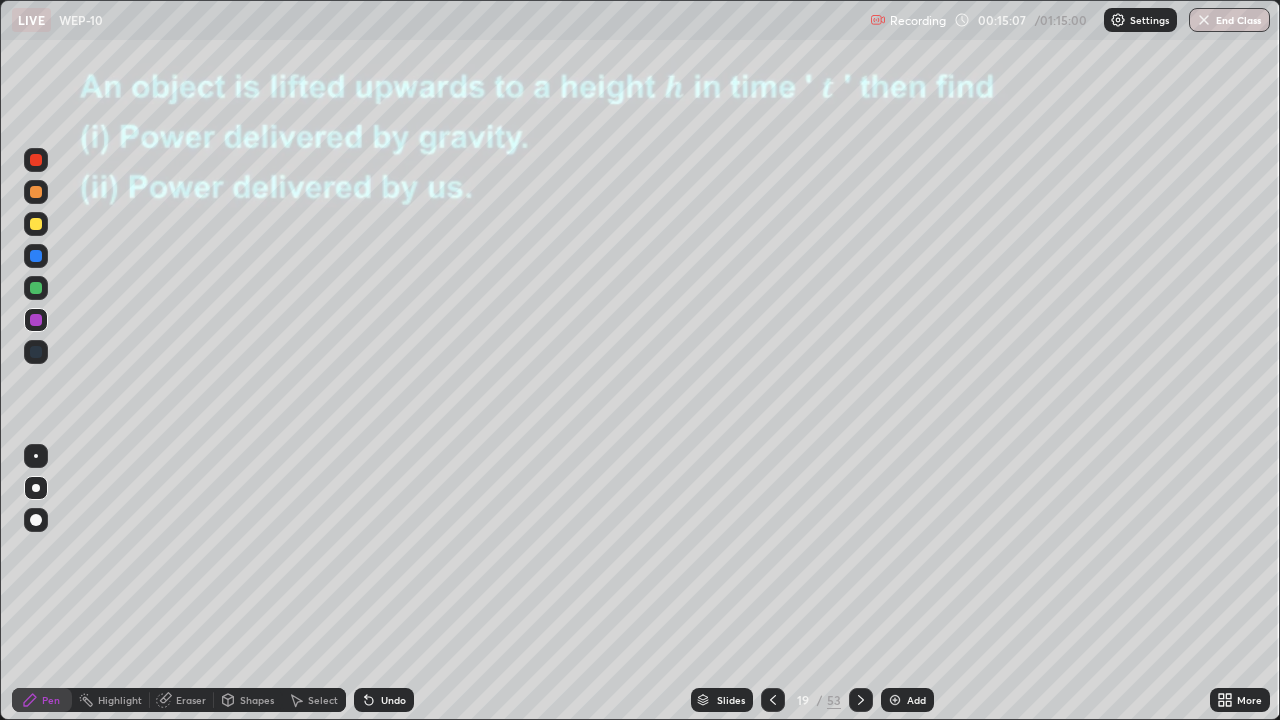 click at bounding box center [36, 288] 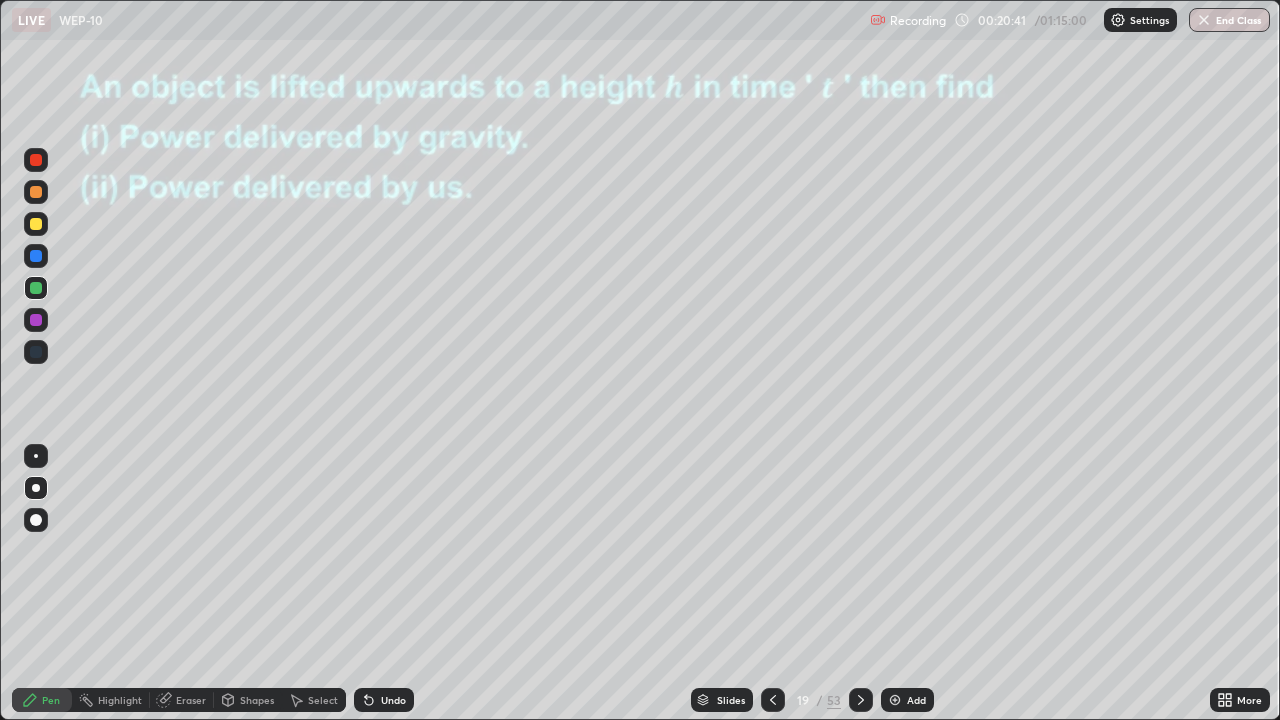 click at bounding box center (895, 700) 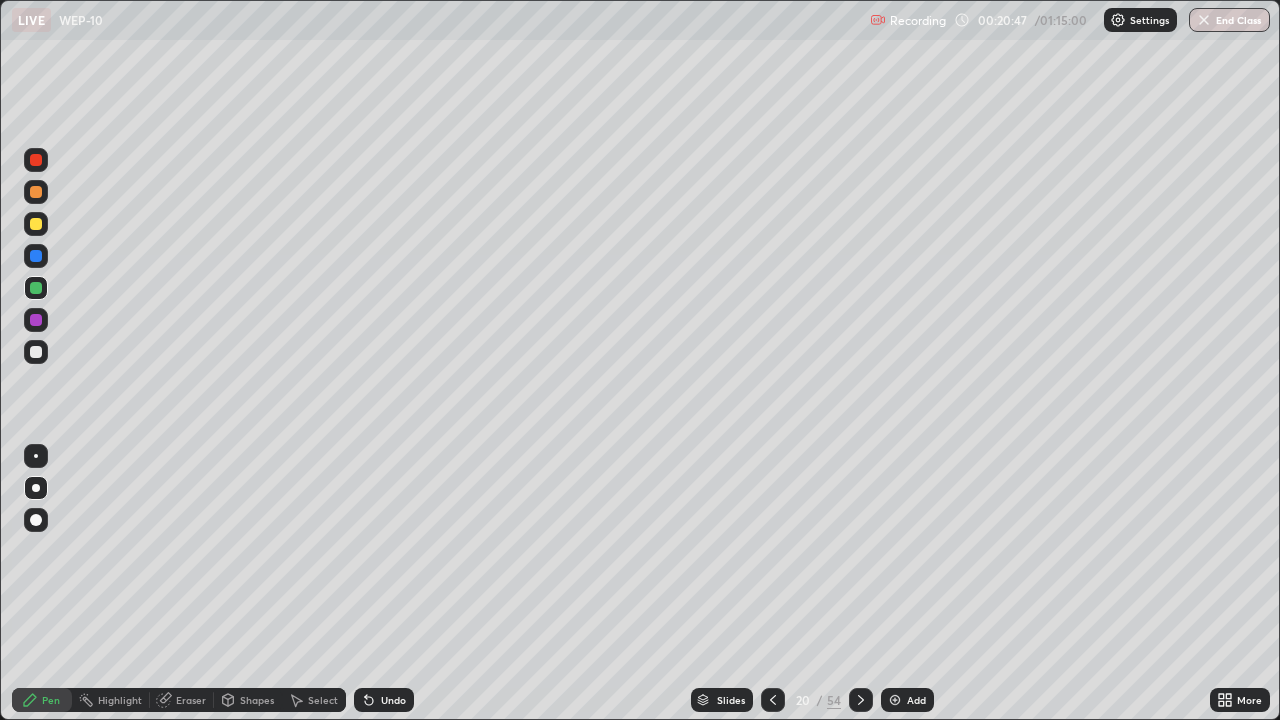 click on "Shapes" at bounding box center (257, 700) 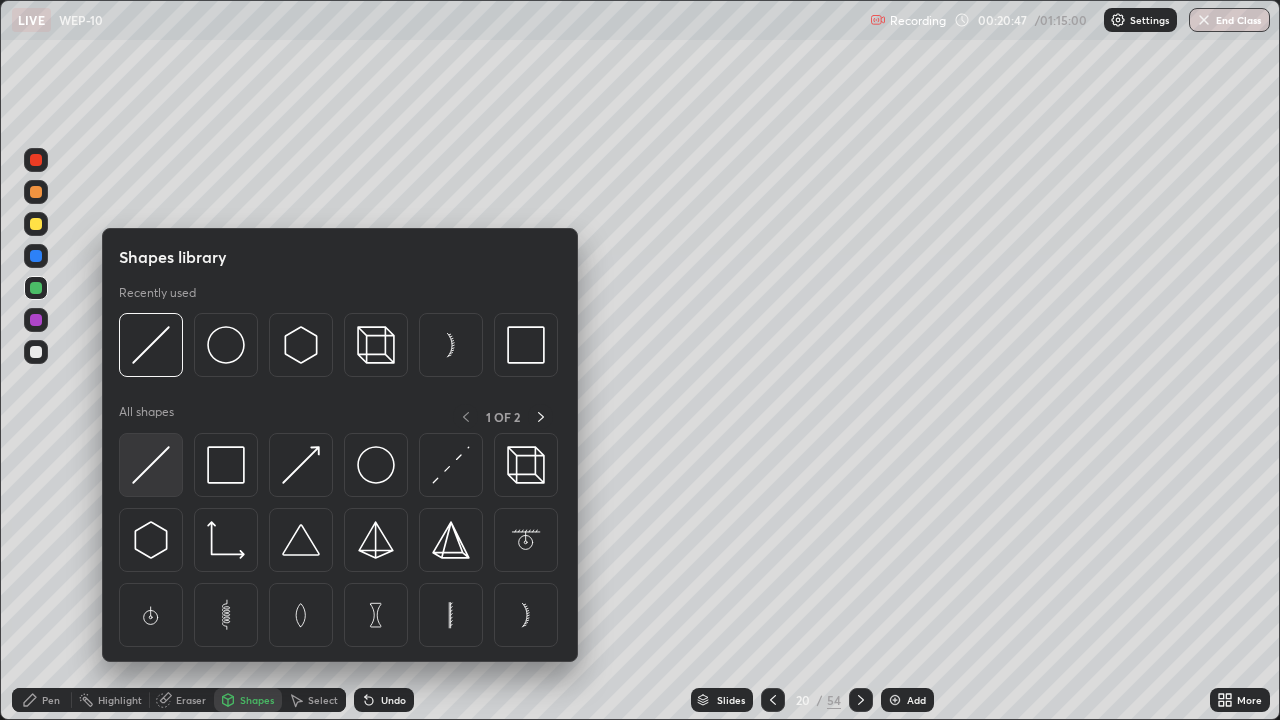 click at bounding box center [151, 465] 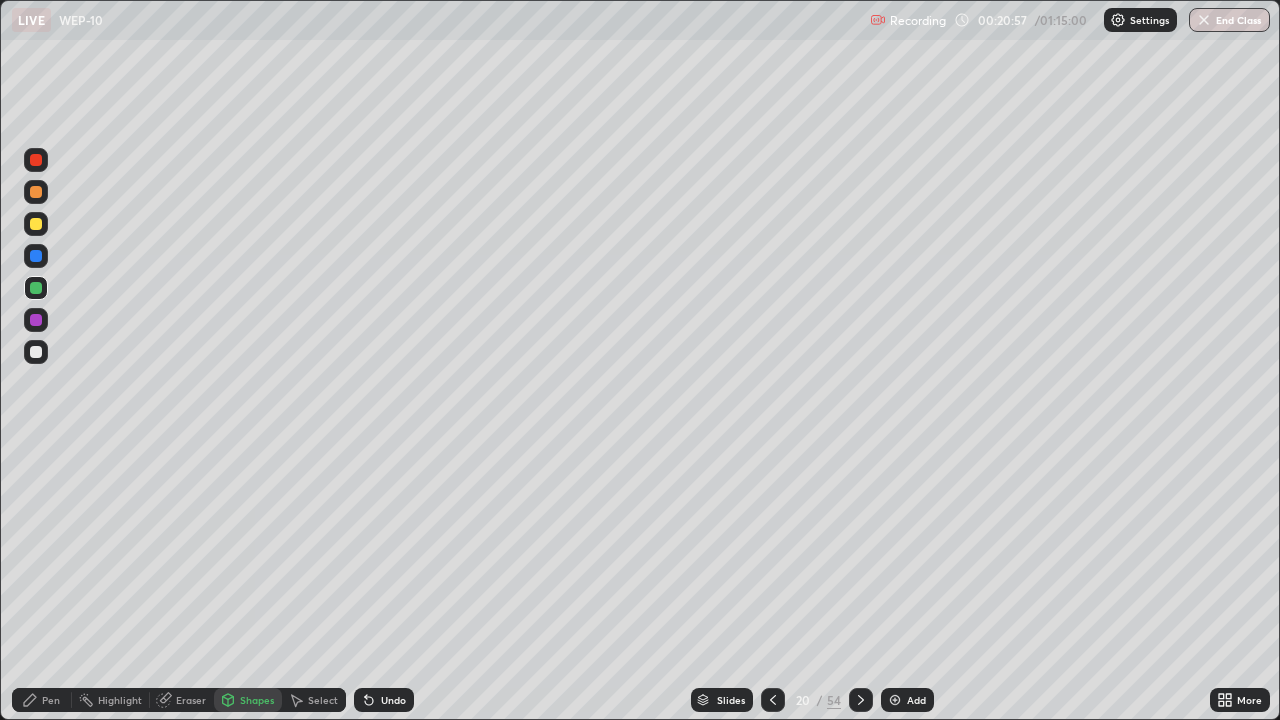 click at bounding box center [36, 320] 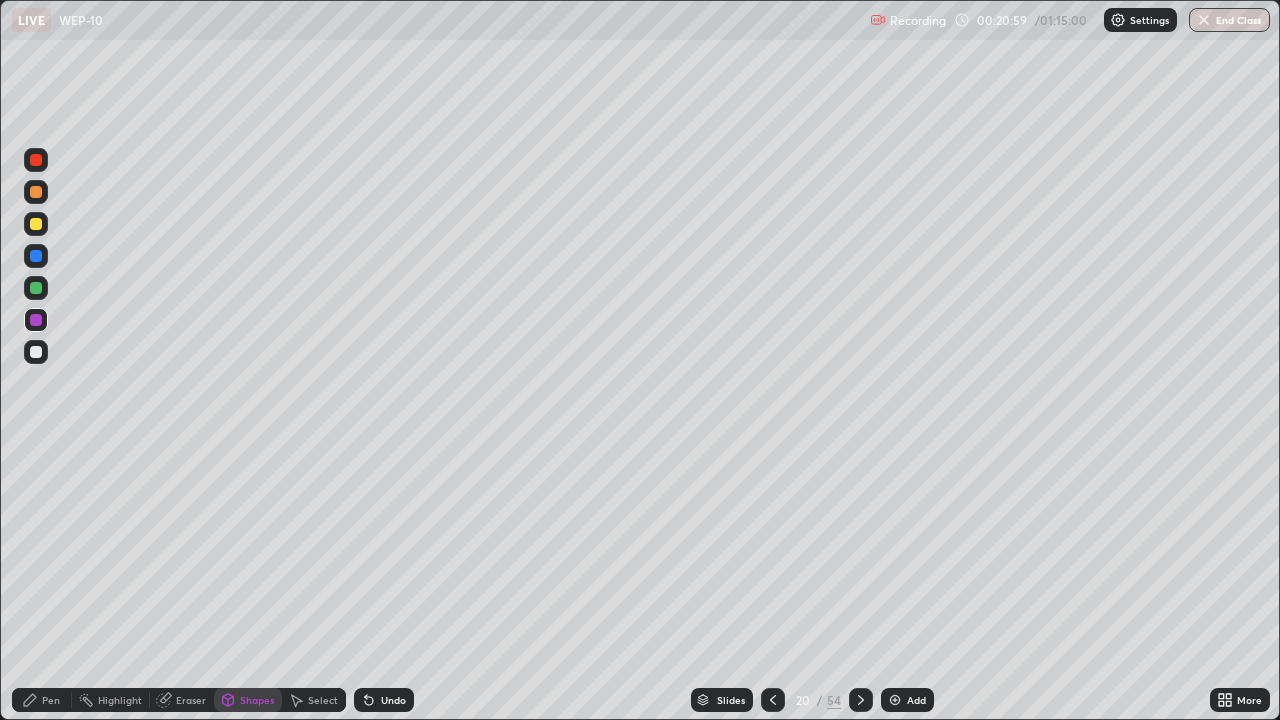 click on "Pen" at bounding box center [42, 700] 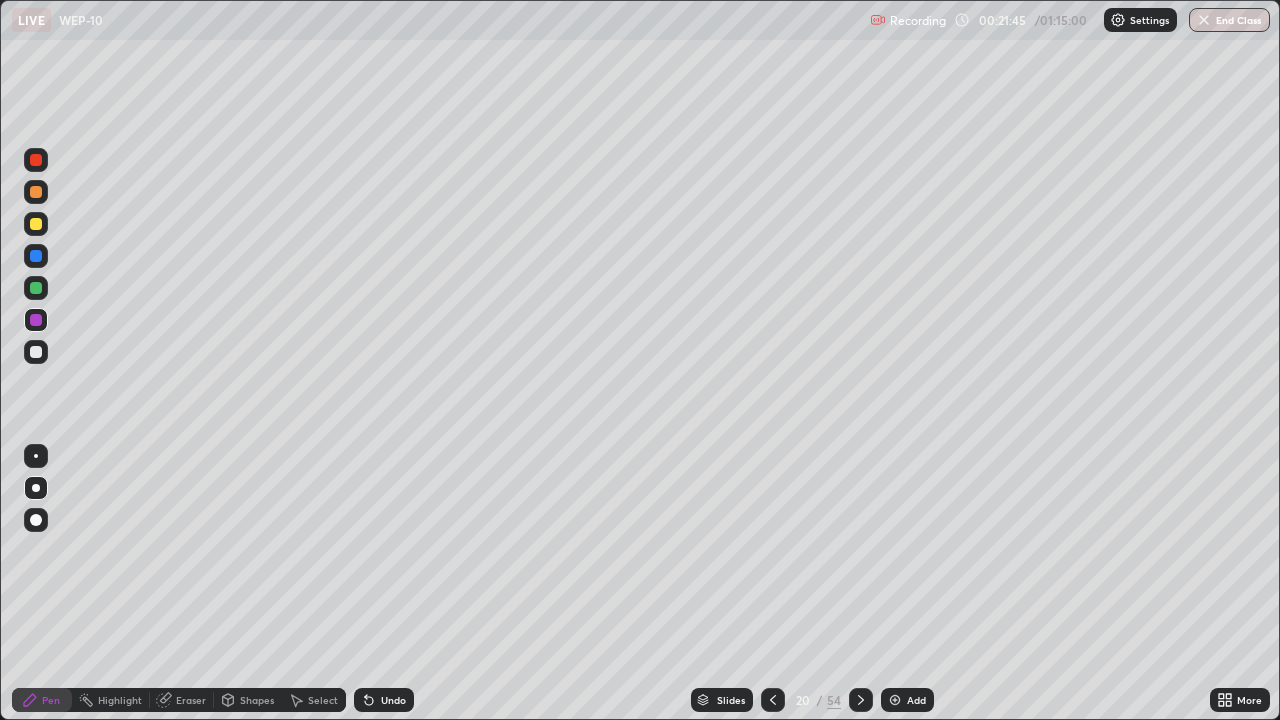 click at bounding box center [36, 288] 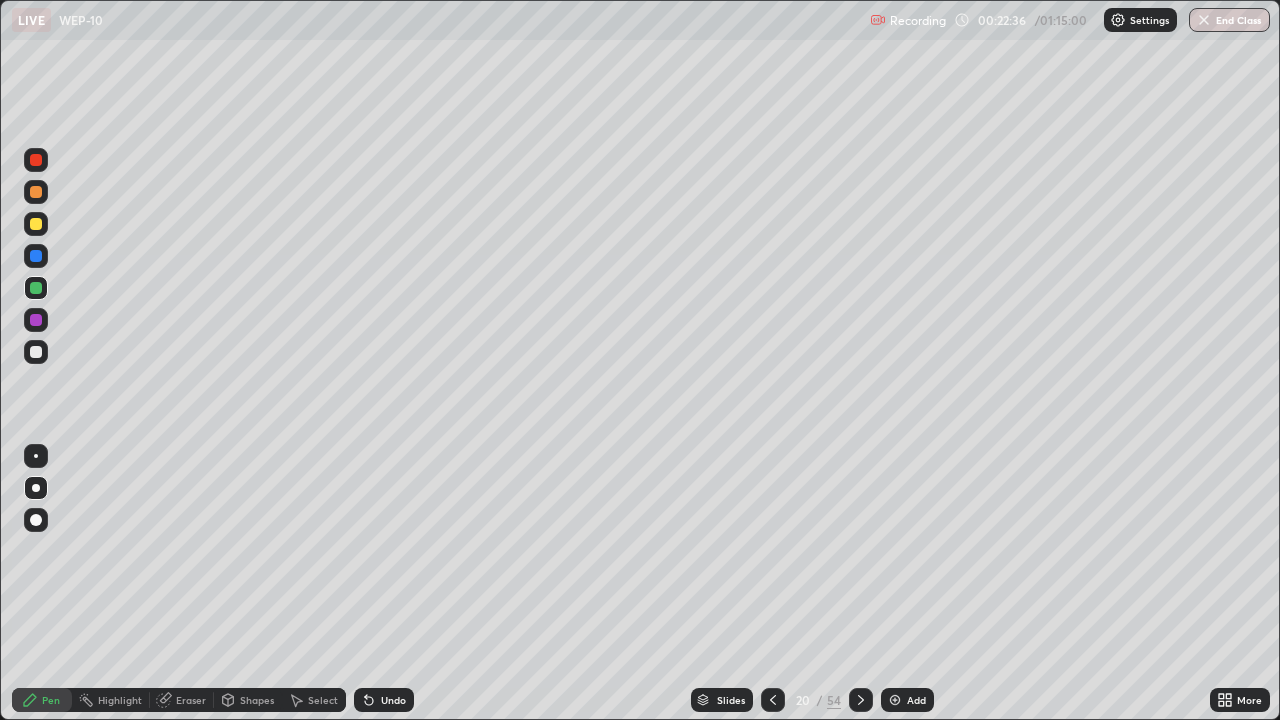 click on "Eraser" at bounding box center (191, 700) 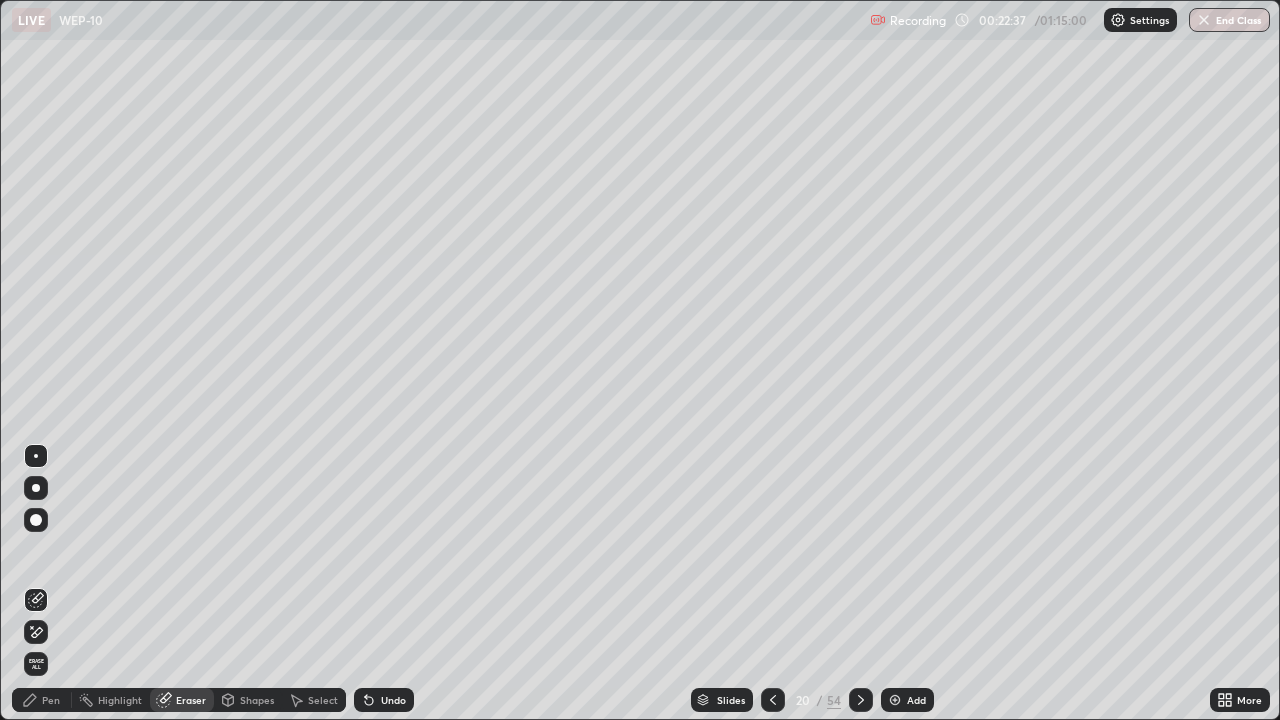 click 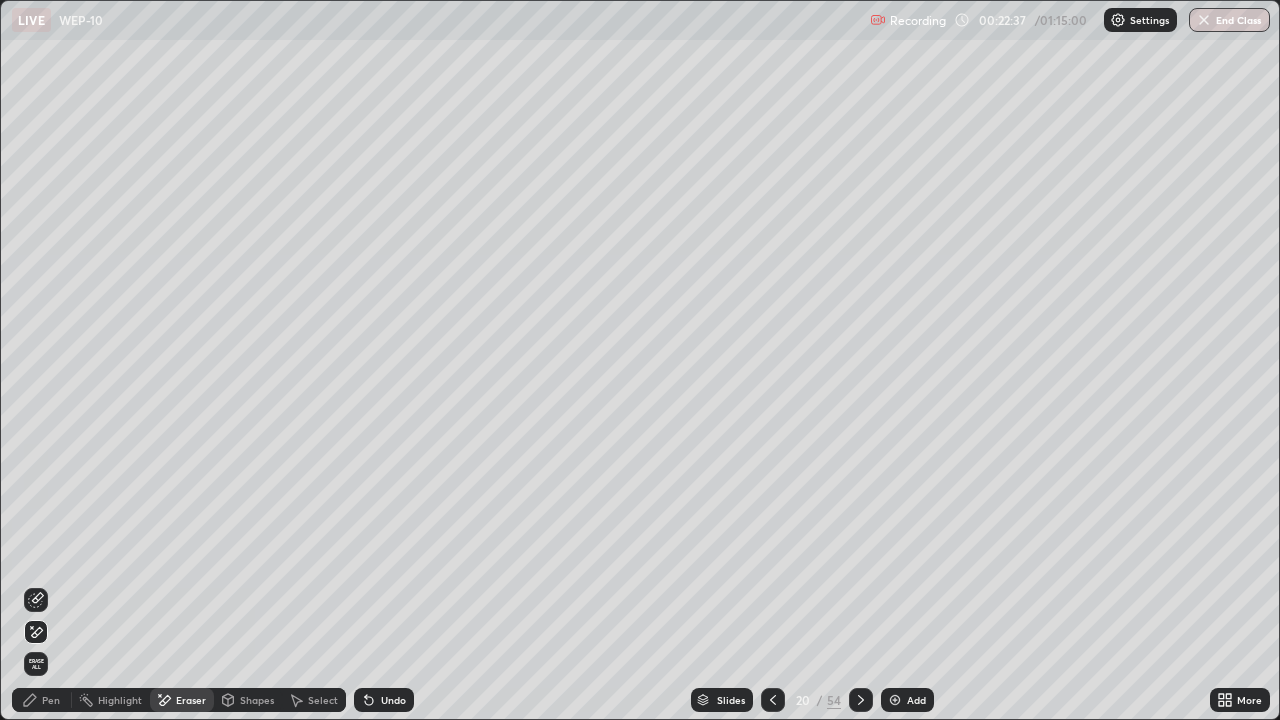 click 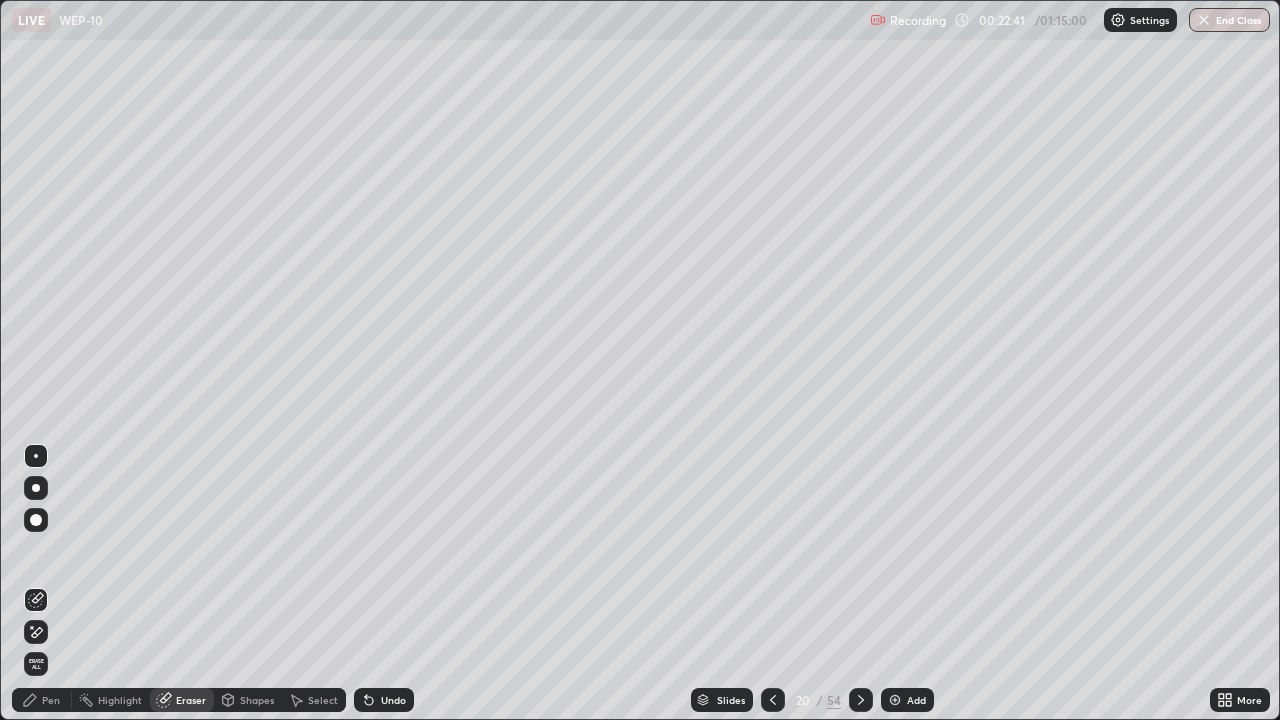 click on "Pen" at bounding box center [51, 700] 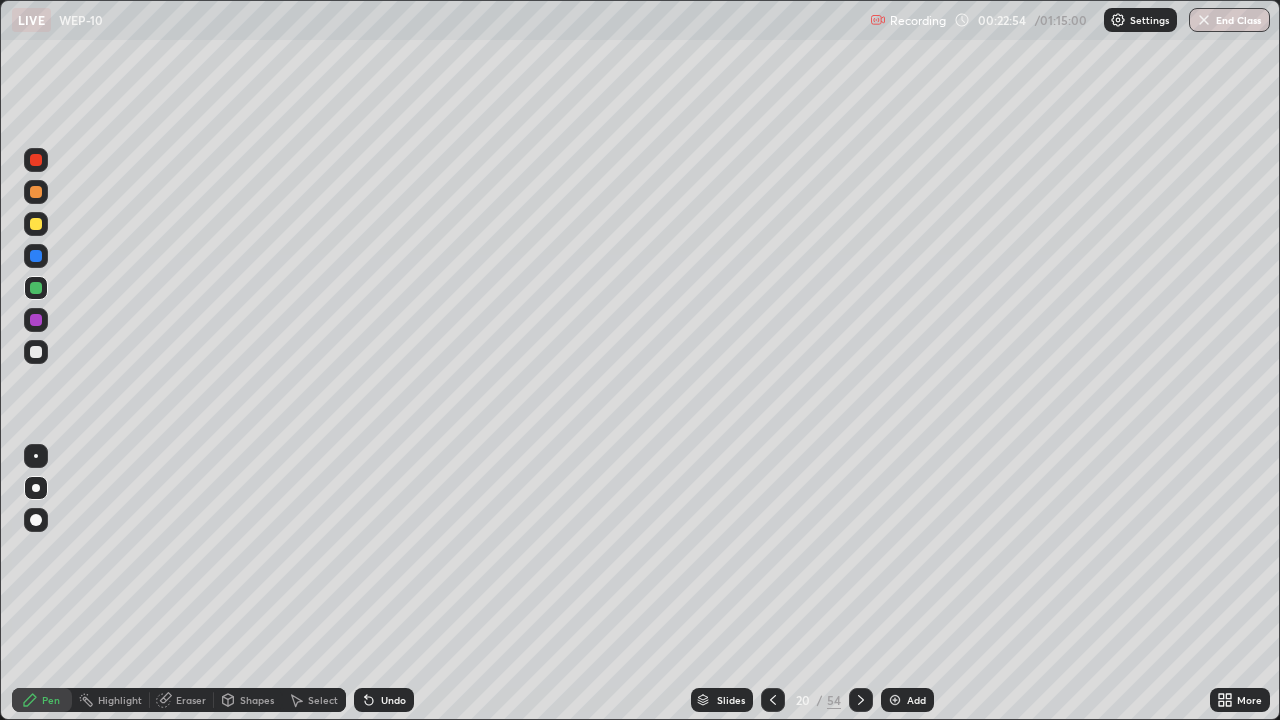 click on "Undo" at bounding box center (393, 700) 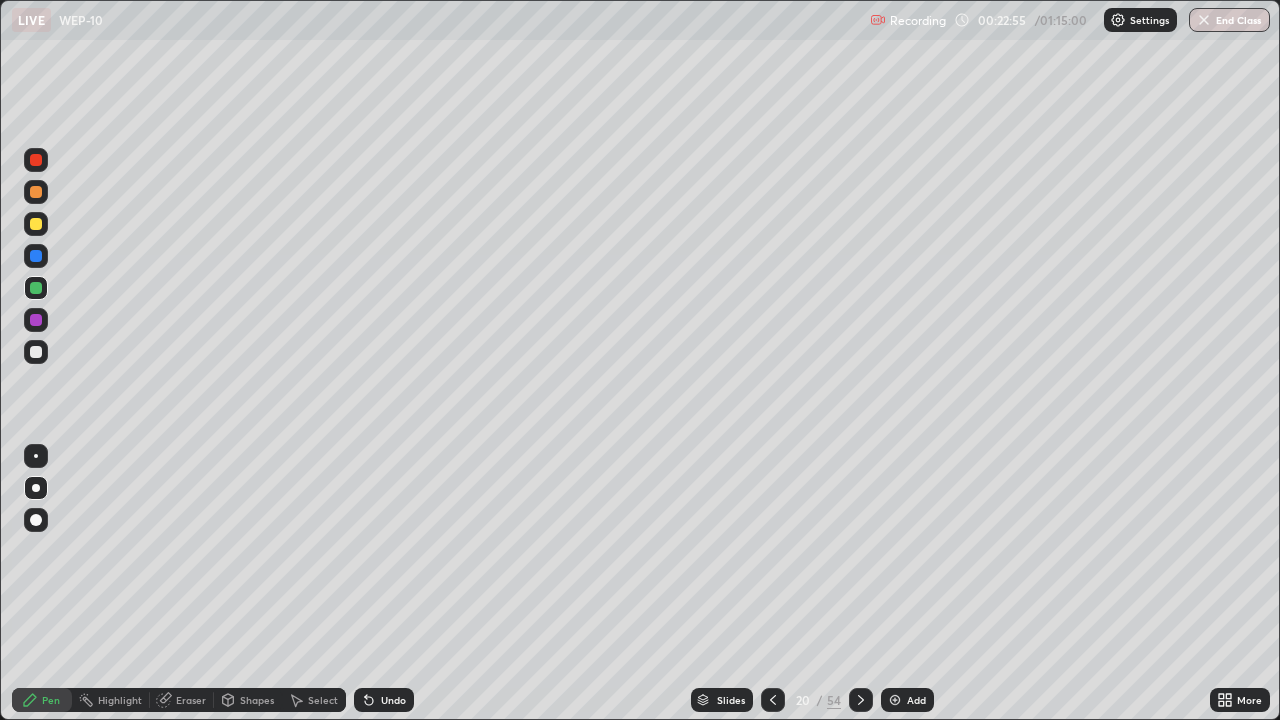 click on "Undo" at bounding box center (384, 700) 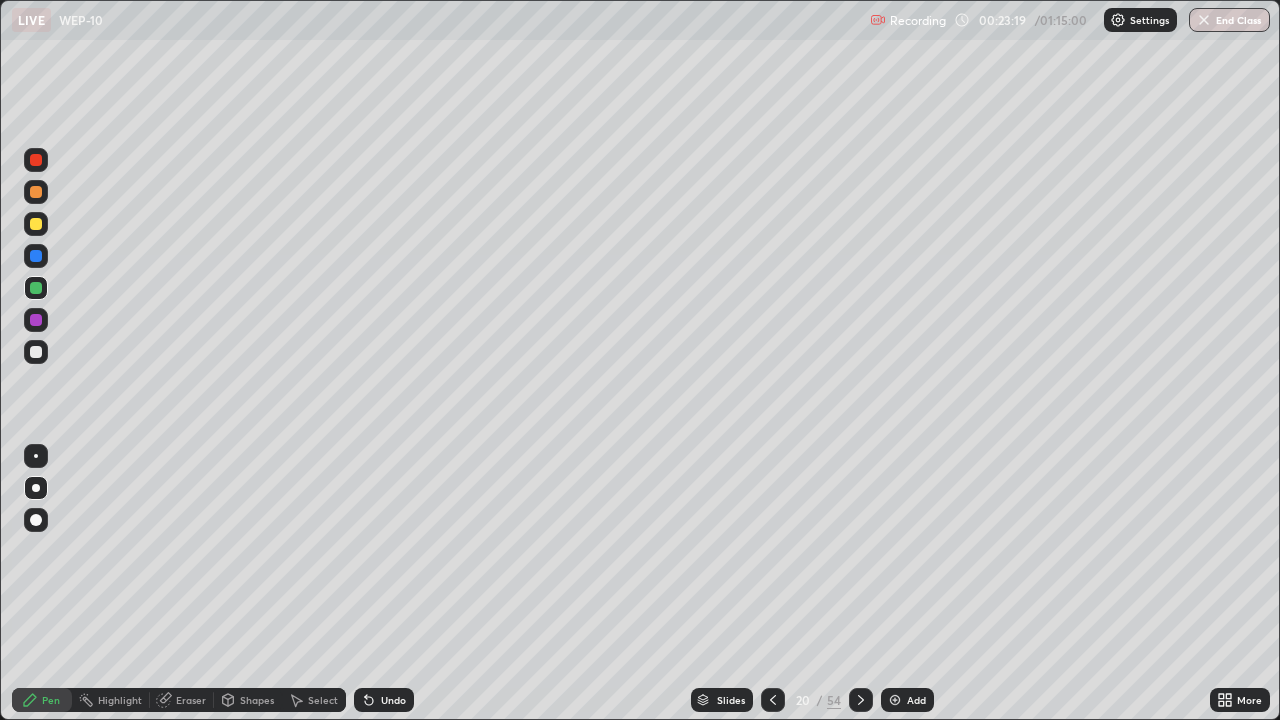 click 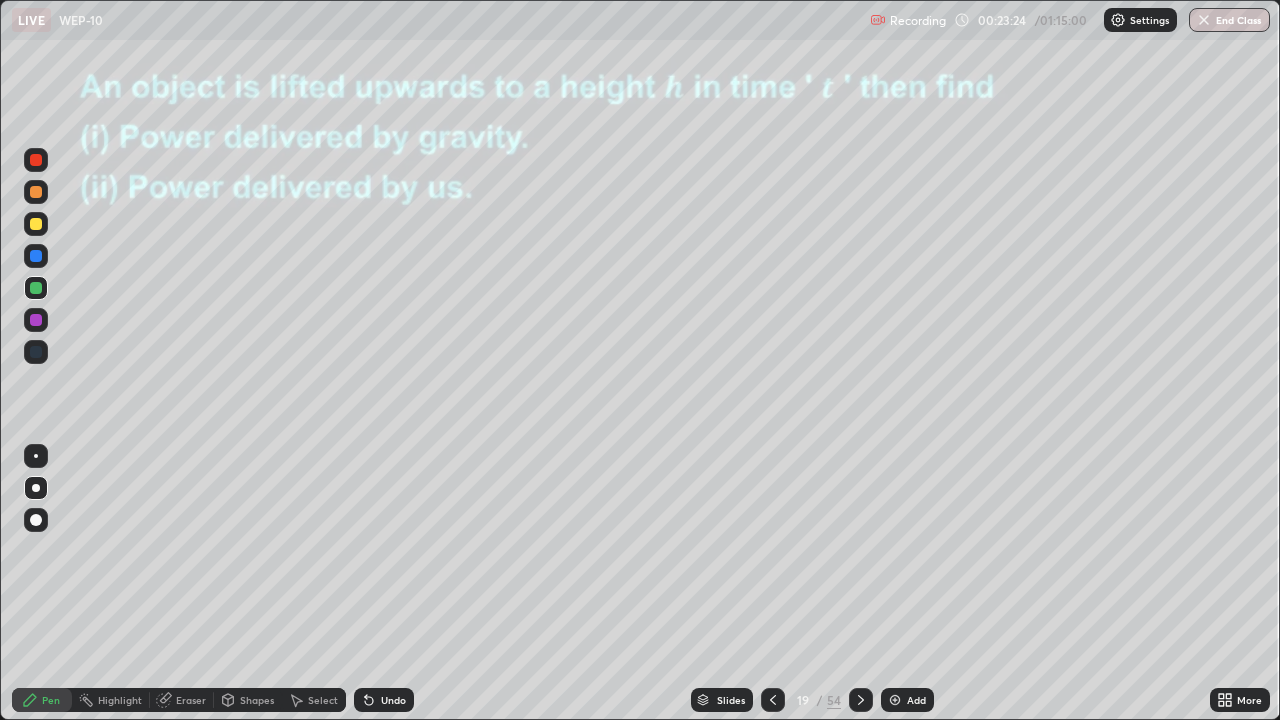 click on "54" at bounding box center (834, 700) 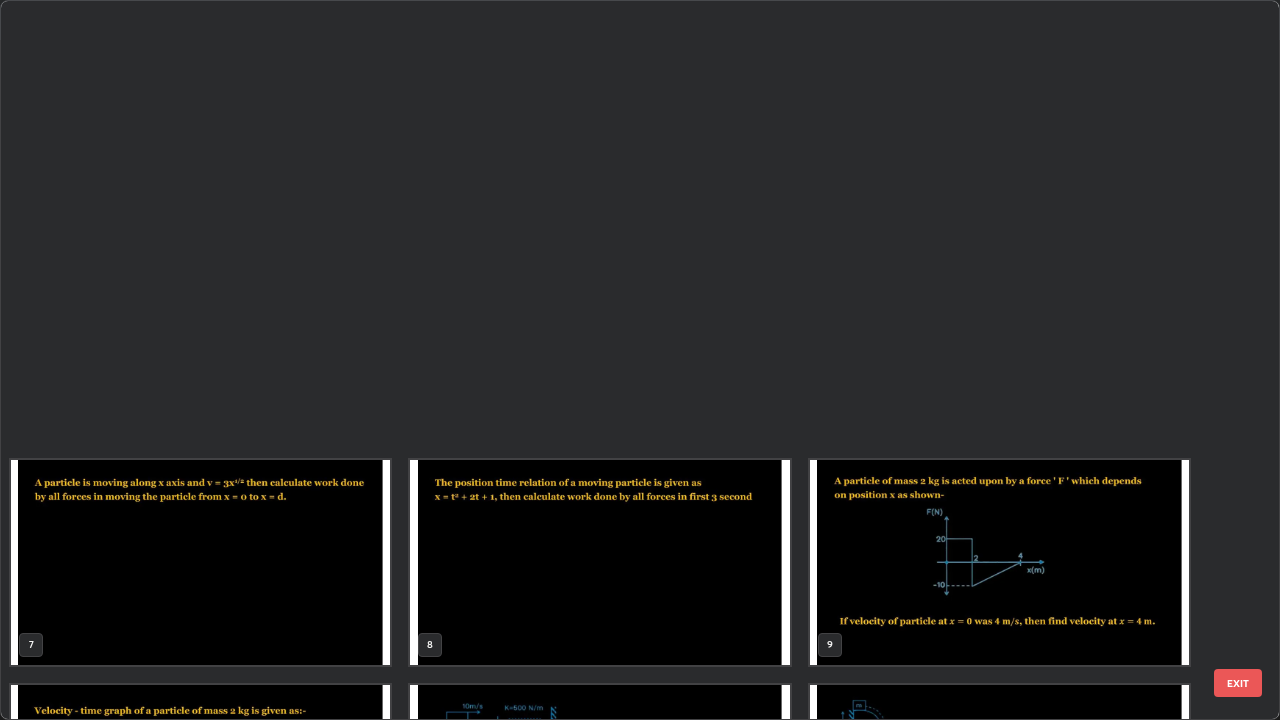 scroll, scrollTop: 854, scrollLeft: 0, axis: vertical 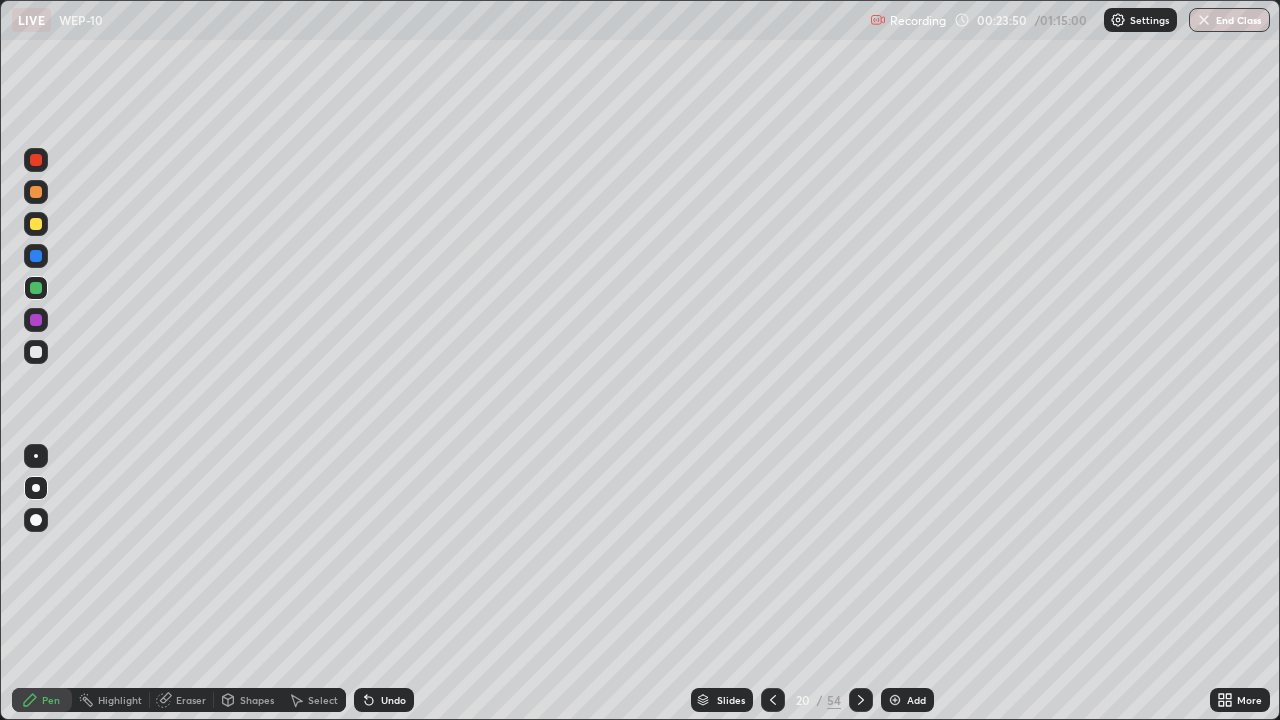 click at bounding box center [36, 160] 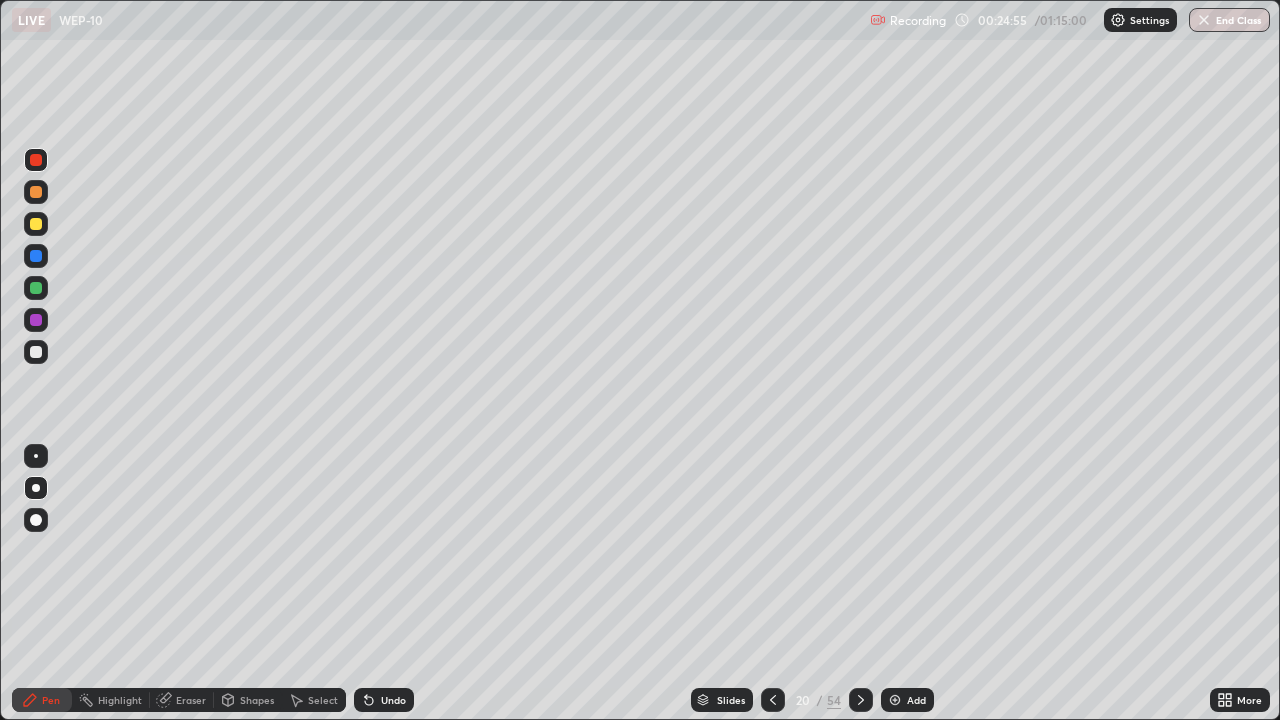 click at bounding box center [36, 352] 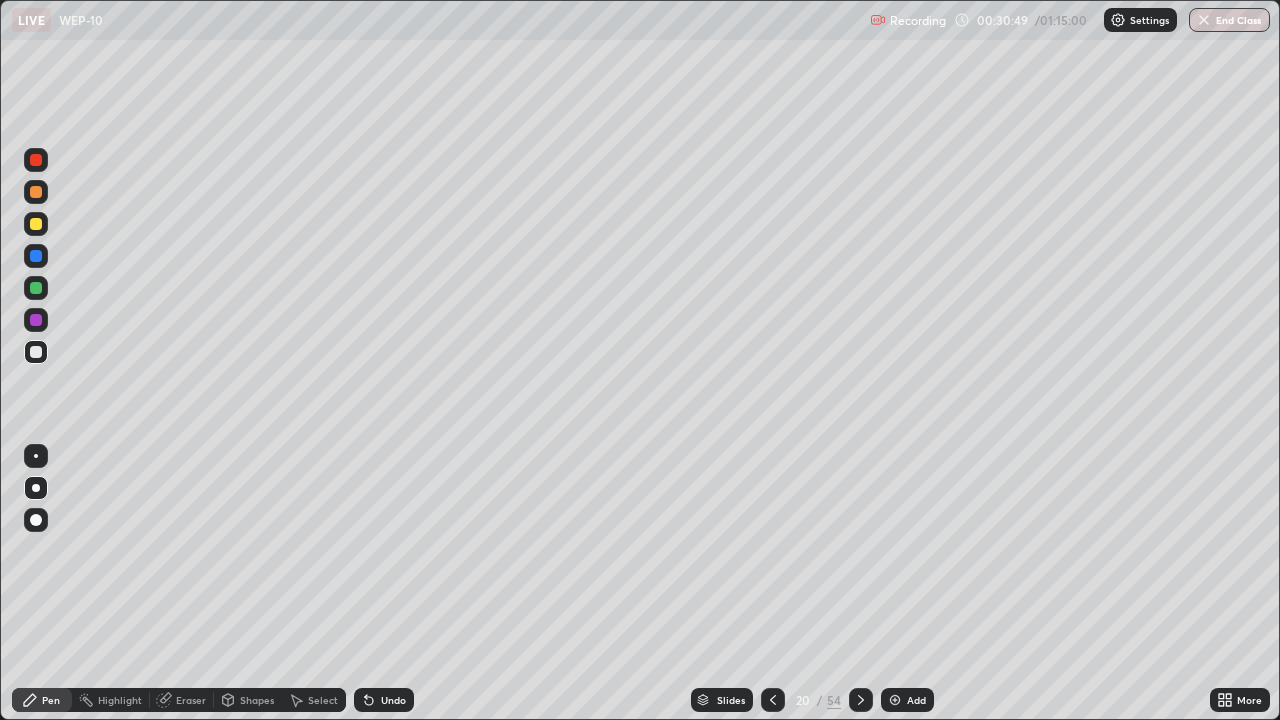 click on "Slides" at bounding box center (731, 700) 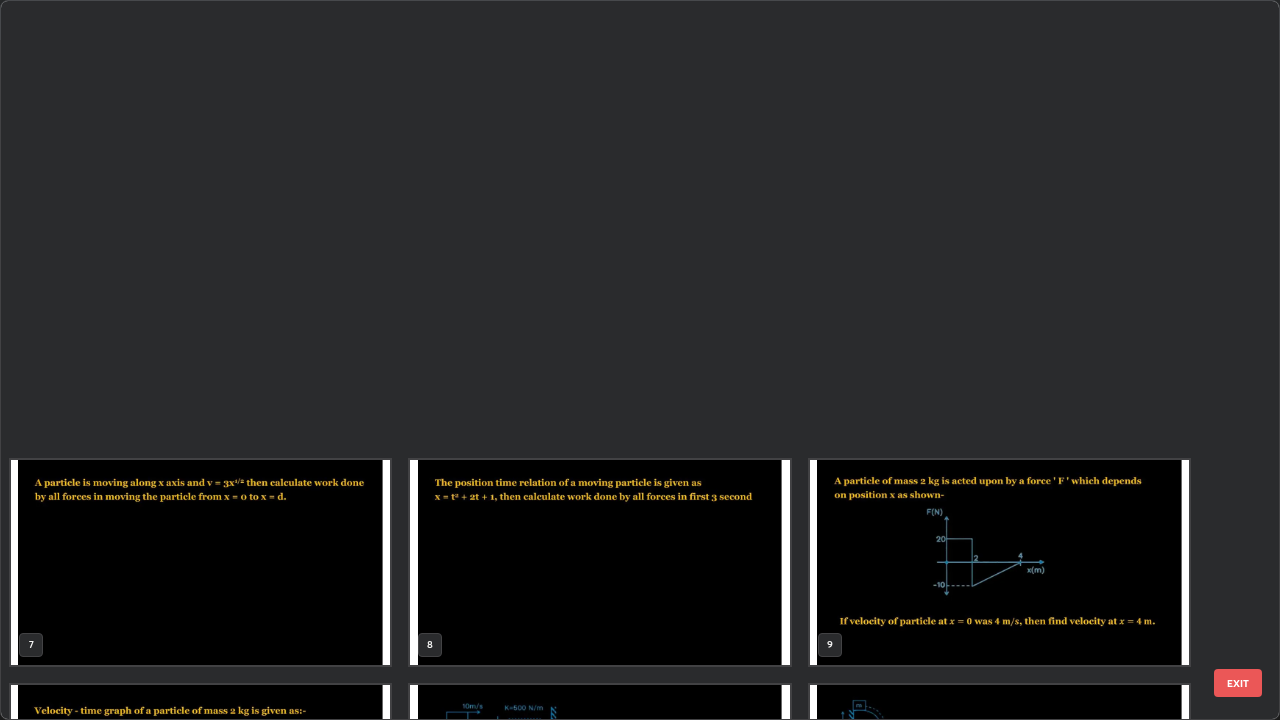 scroll, scrollTop: 854, scrollLeft: 0, axis: vertical 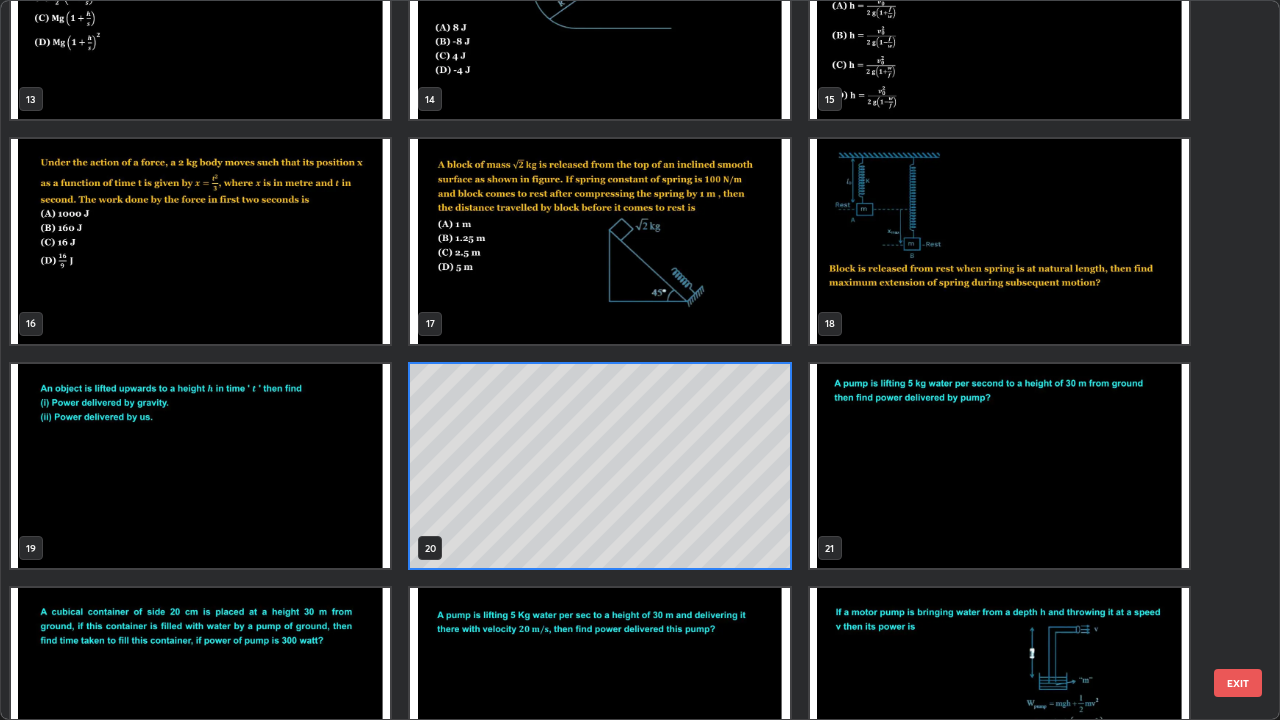 click at bounding box center [999, 466] 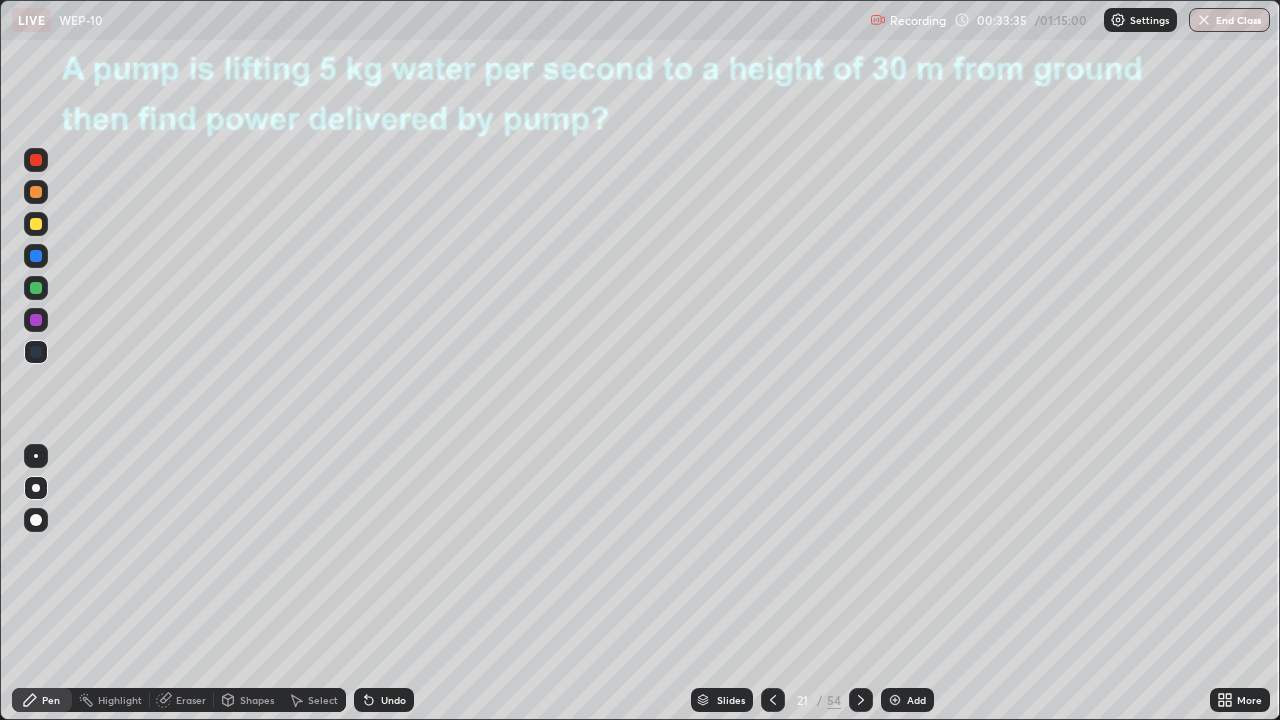 click at bounding box center (36, 160) 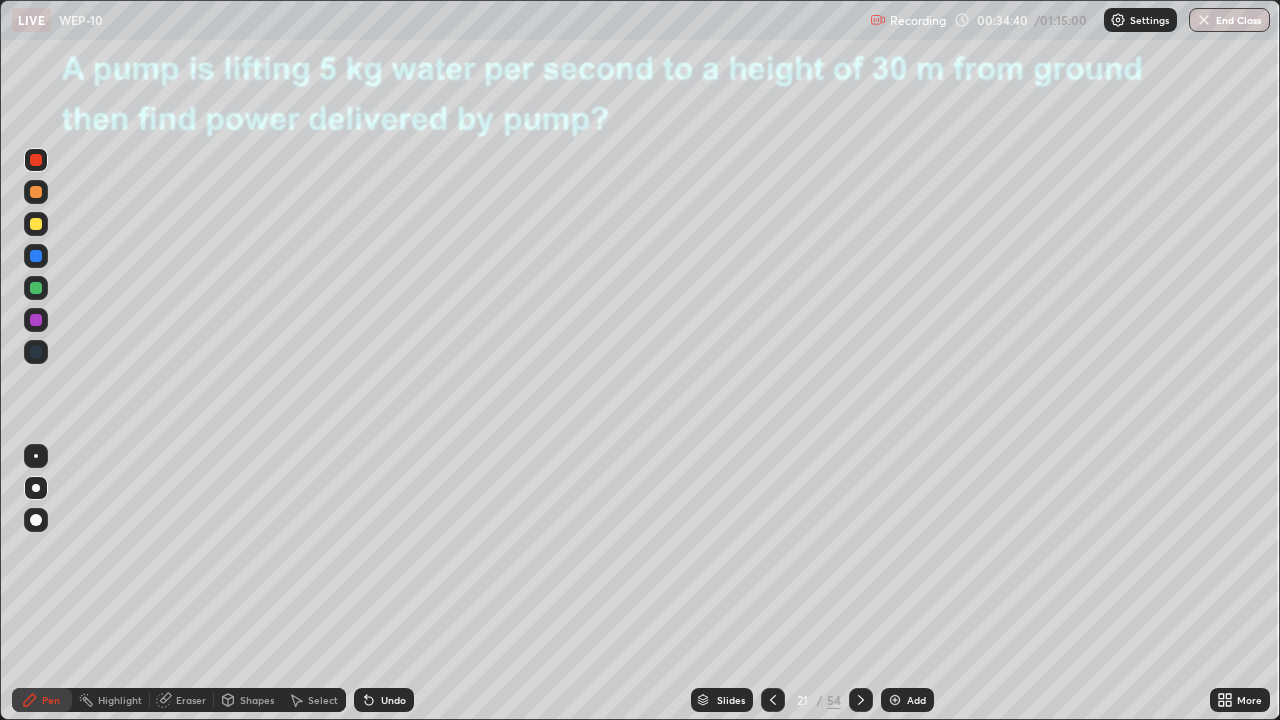 click at bounding box center (36, 320) 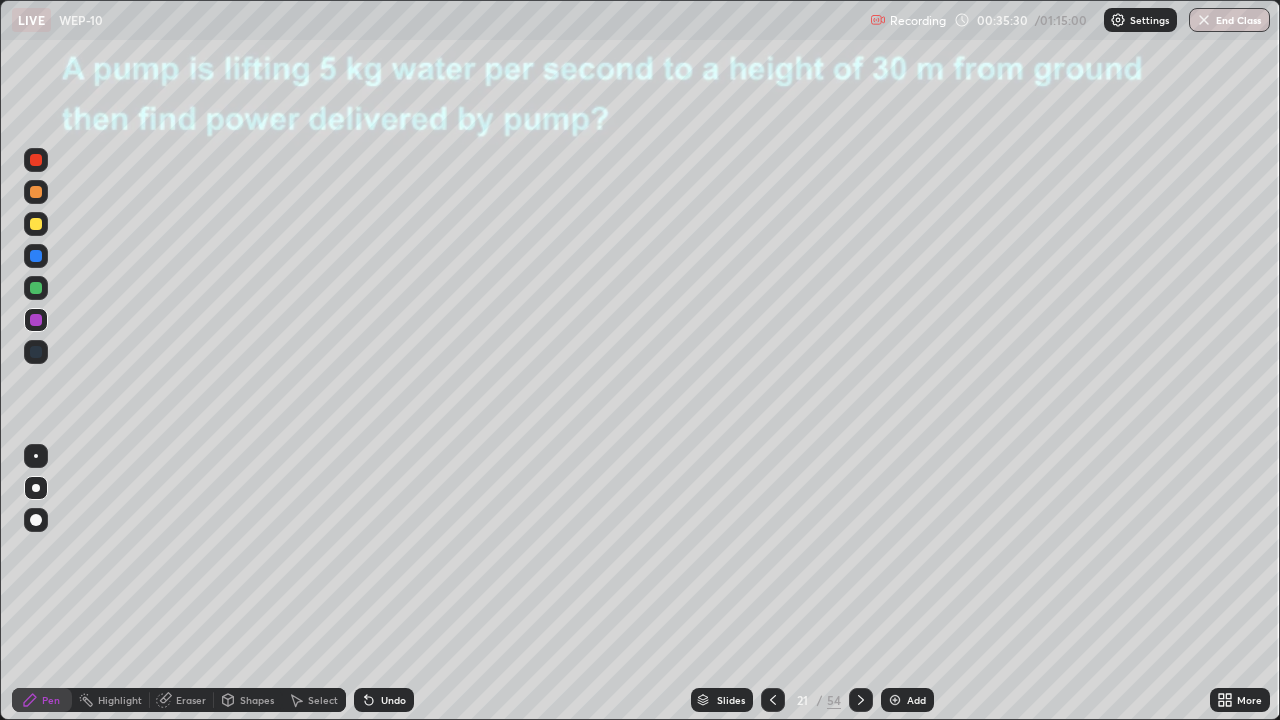 click at bounding box center (861, 700) 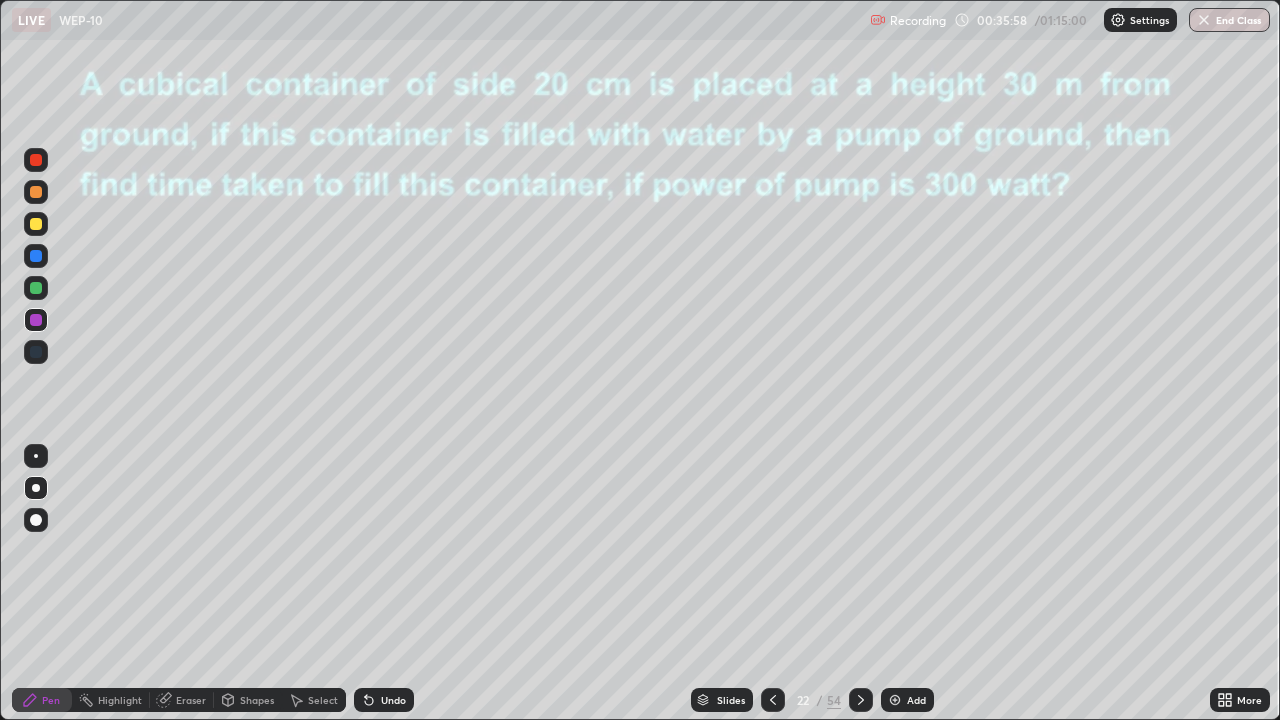 click 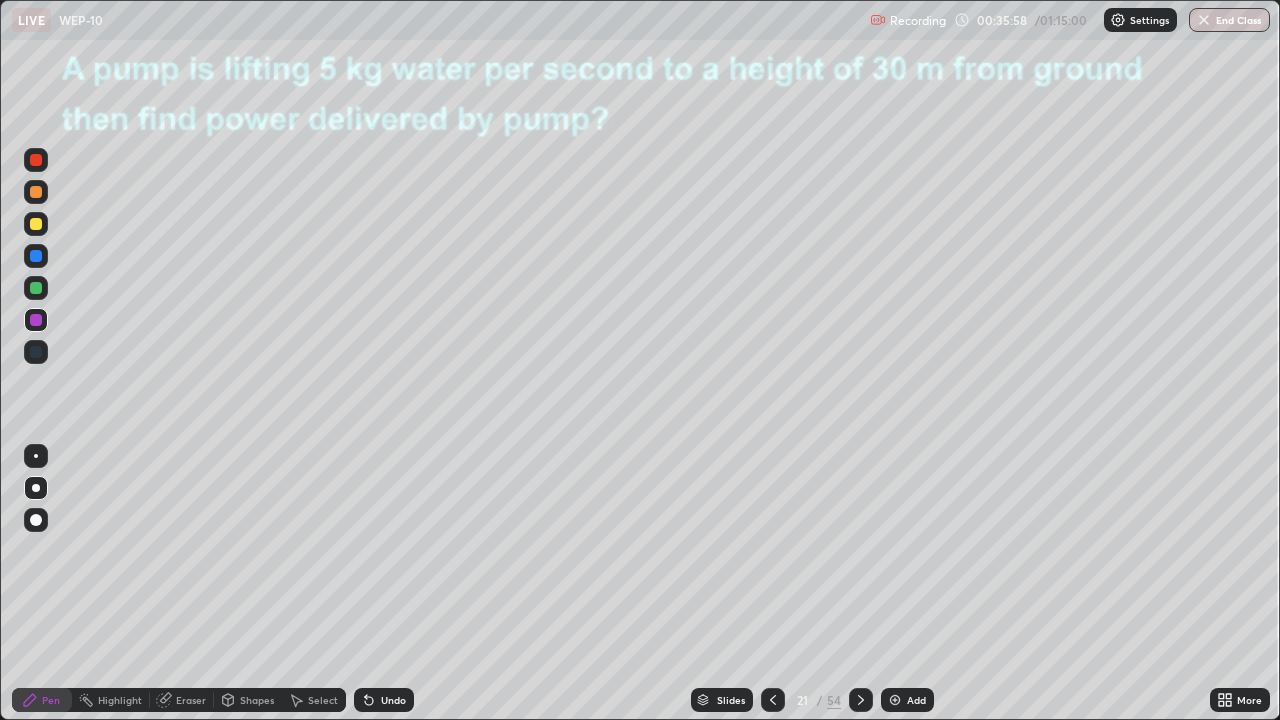 click 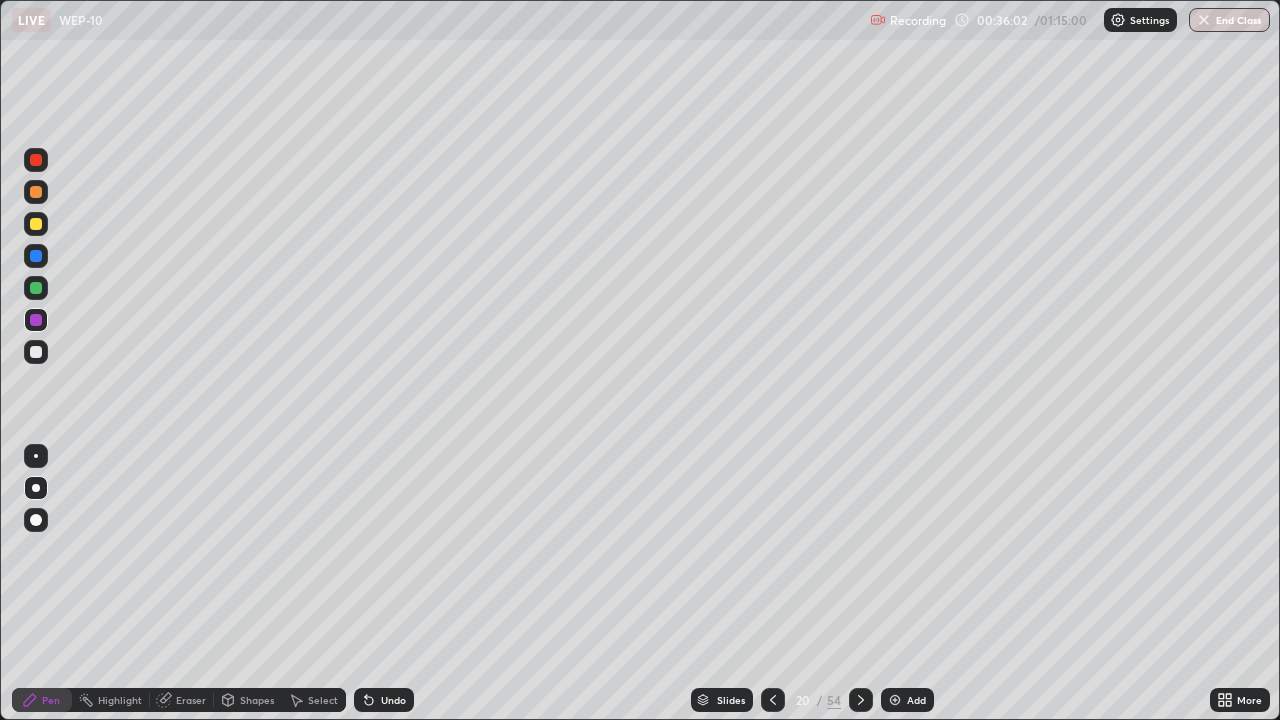 click 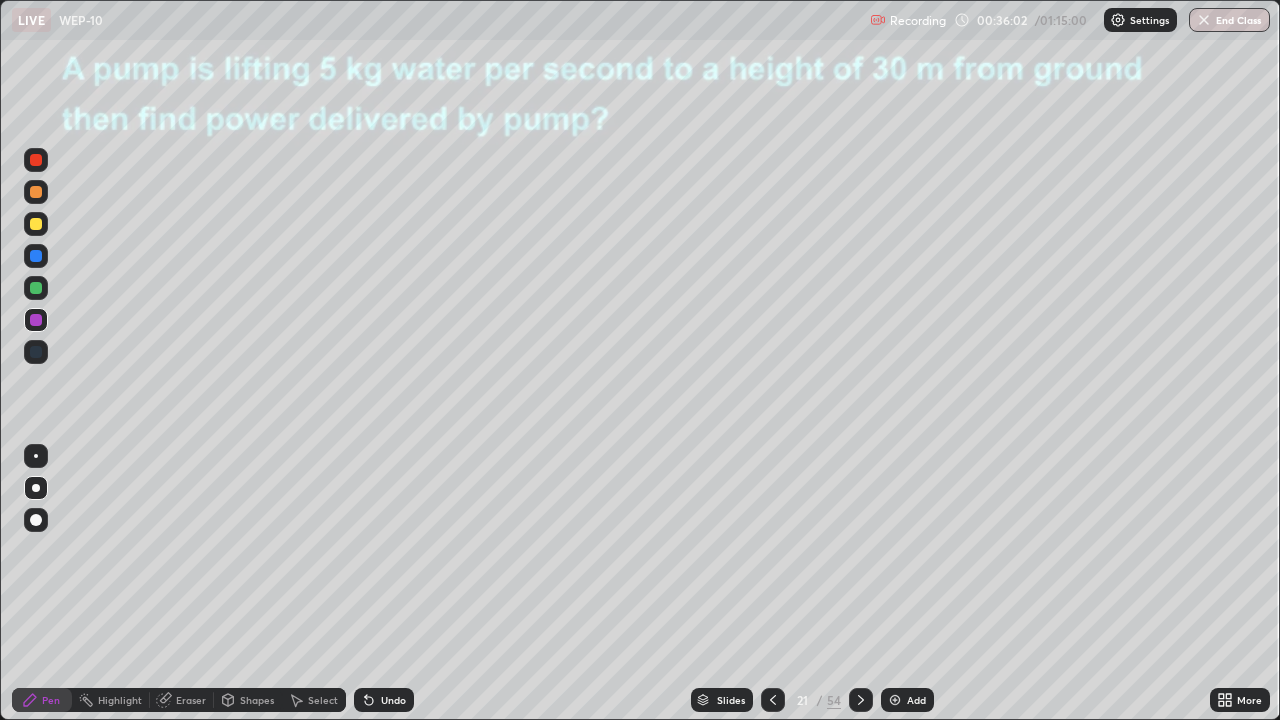 click at bounding box center (861, 700) 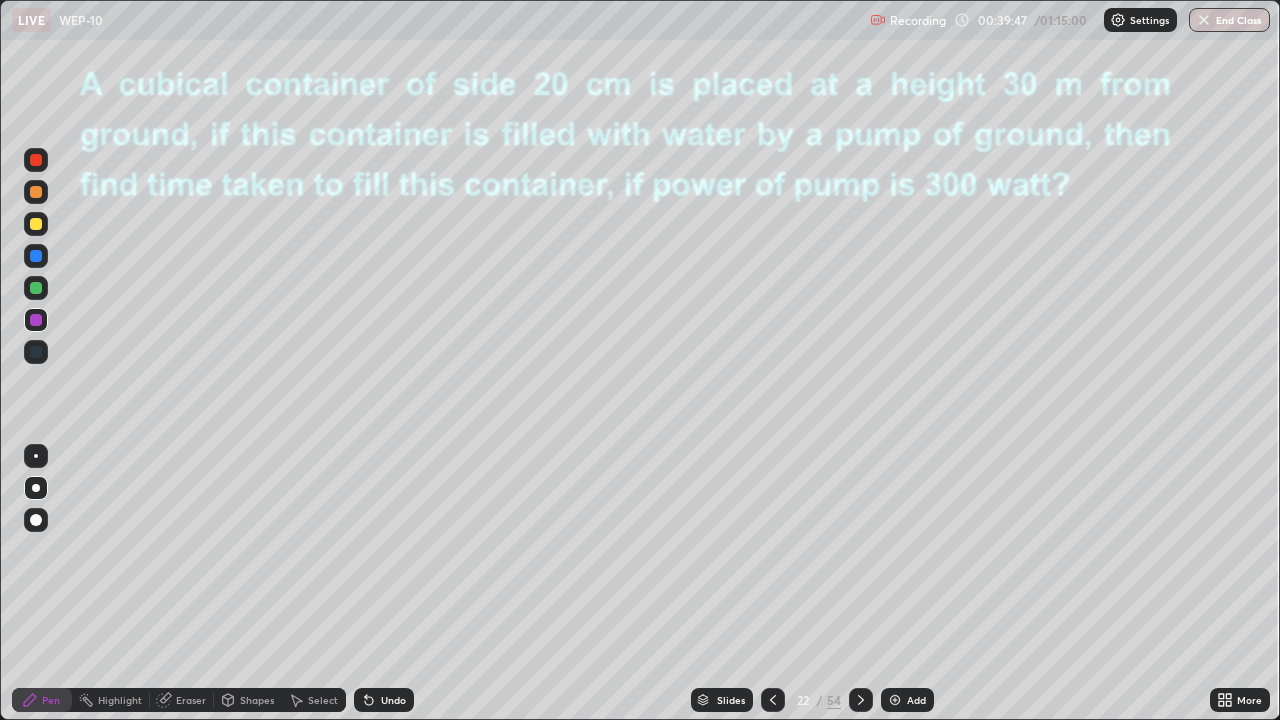 click at bounding box center [36, 160] 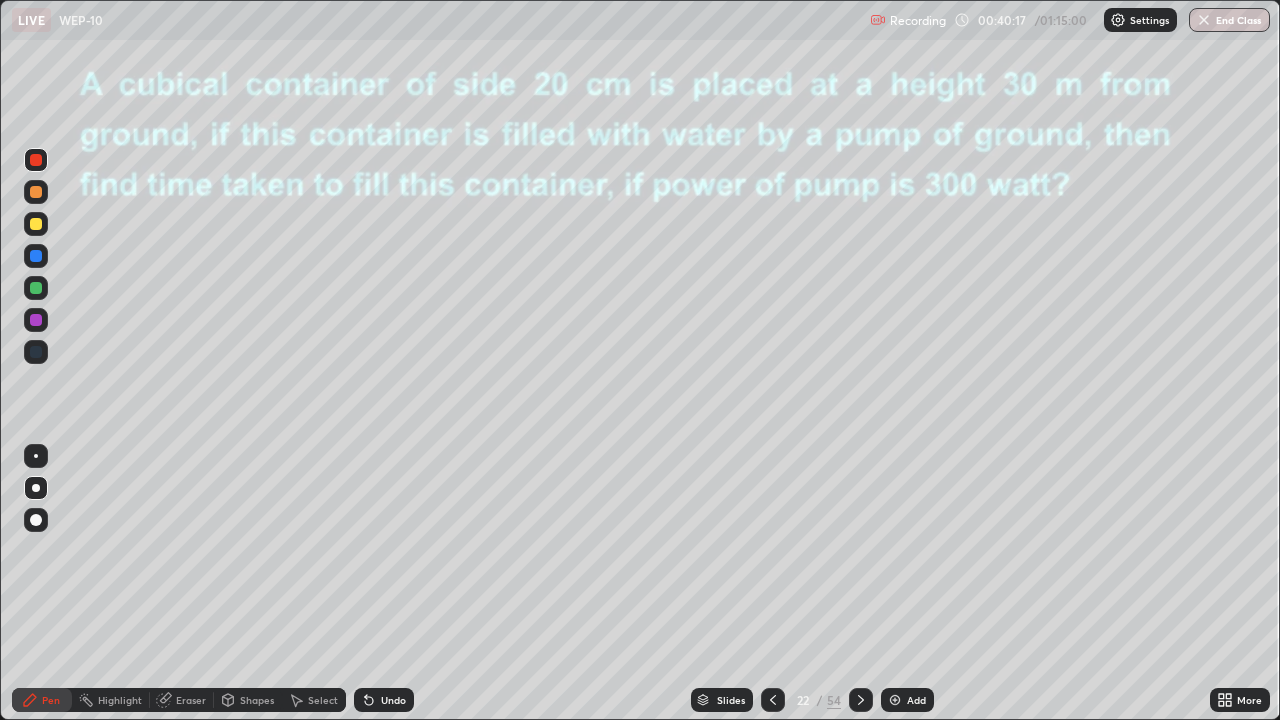click at bounding box center [36, 320] 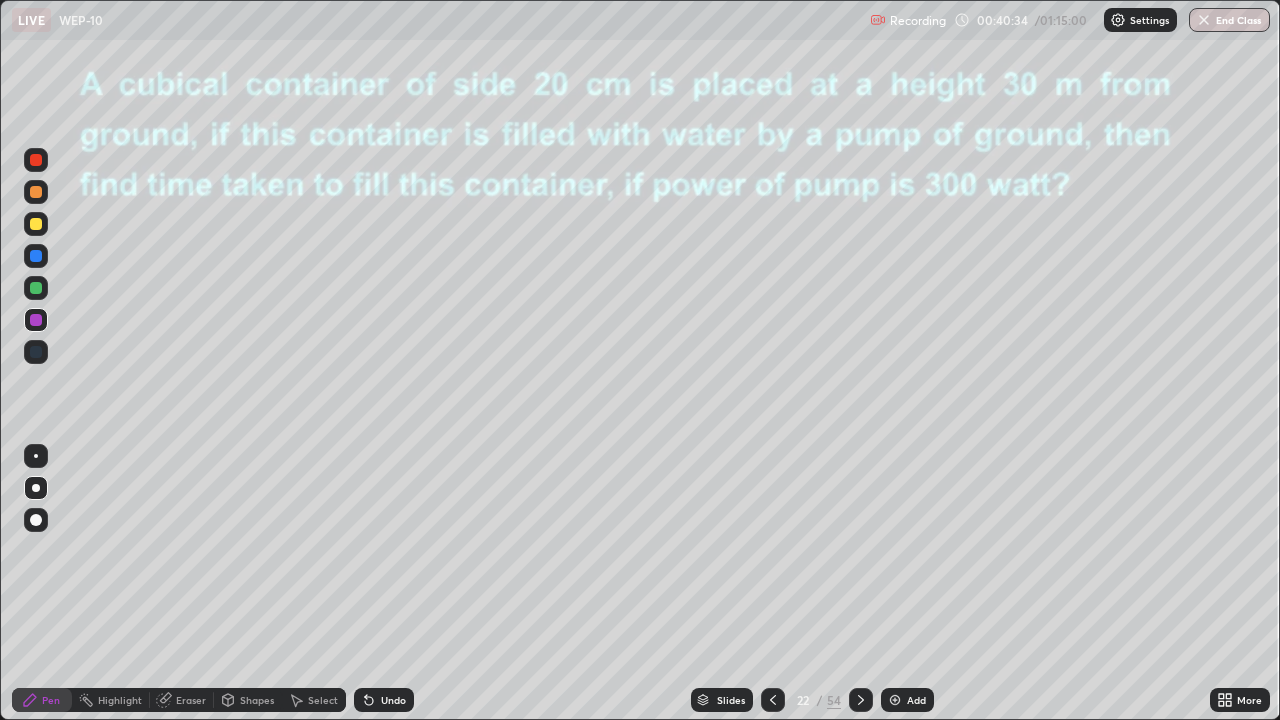 click 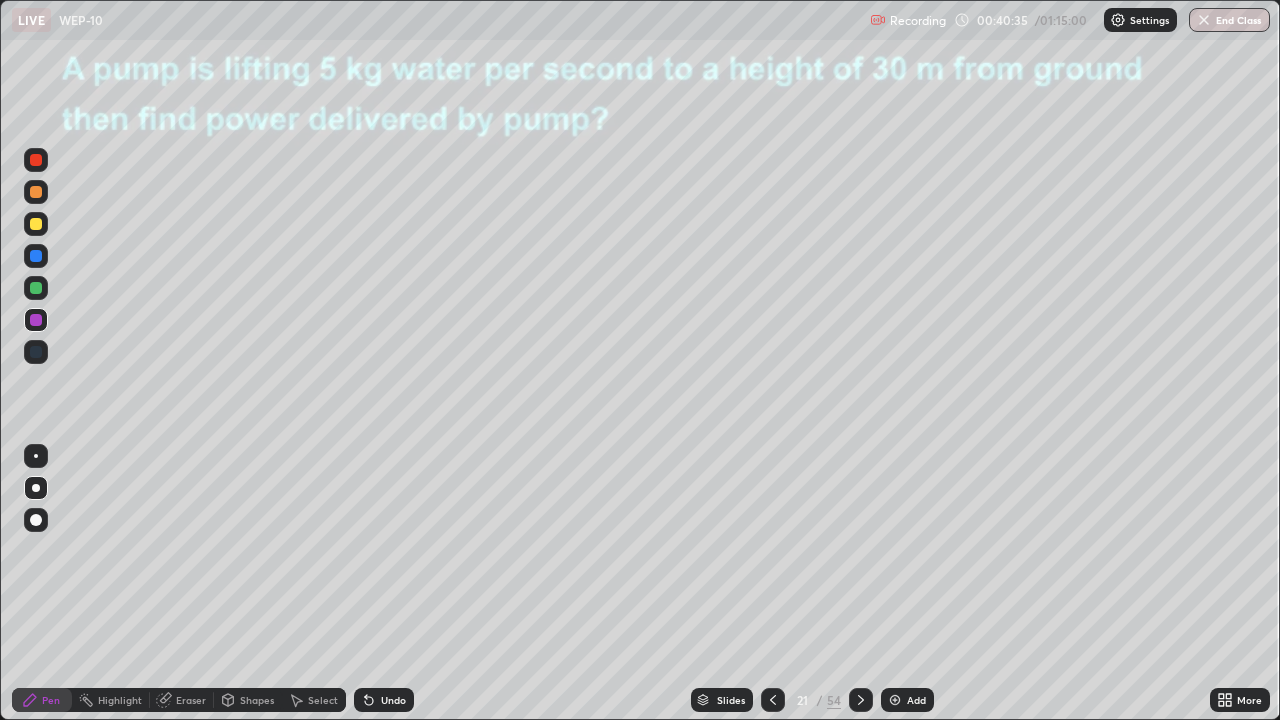 click 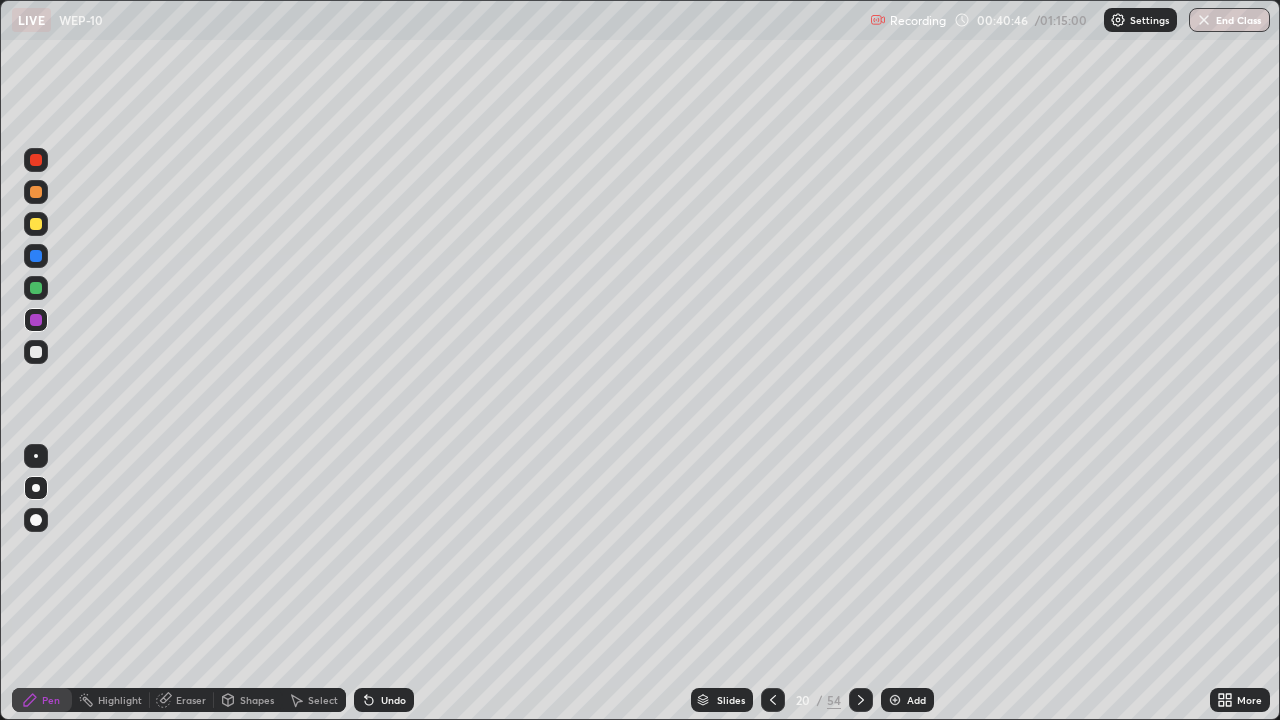 click 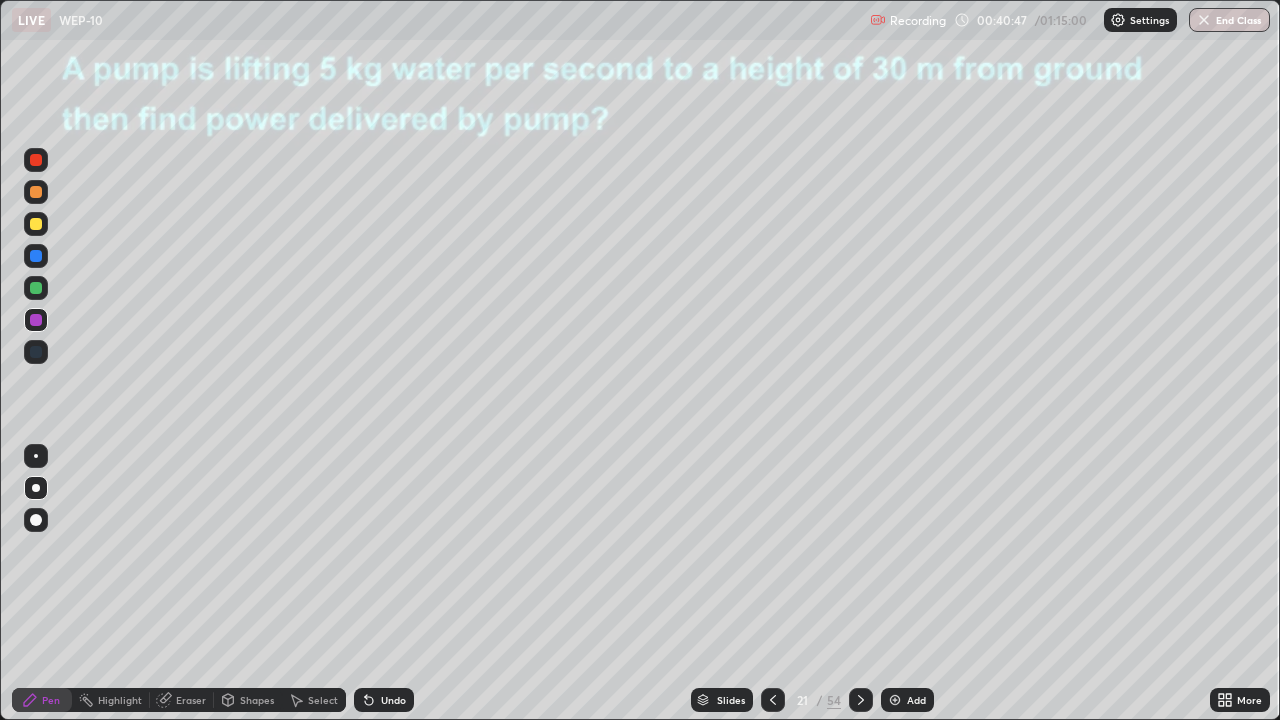 click at bounding box center (861, 700) 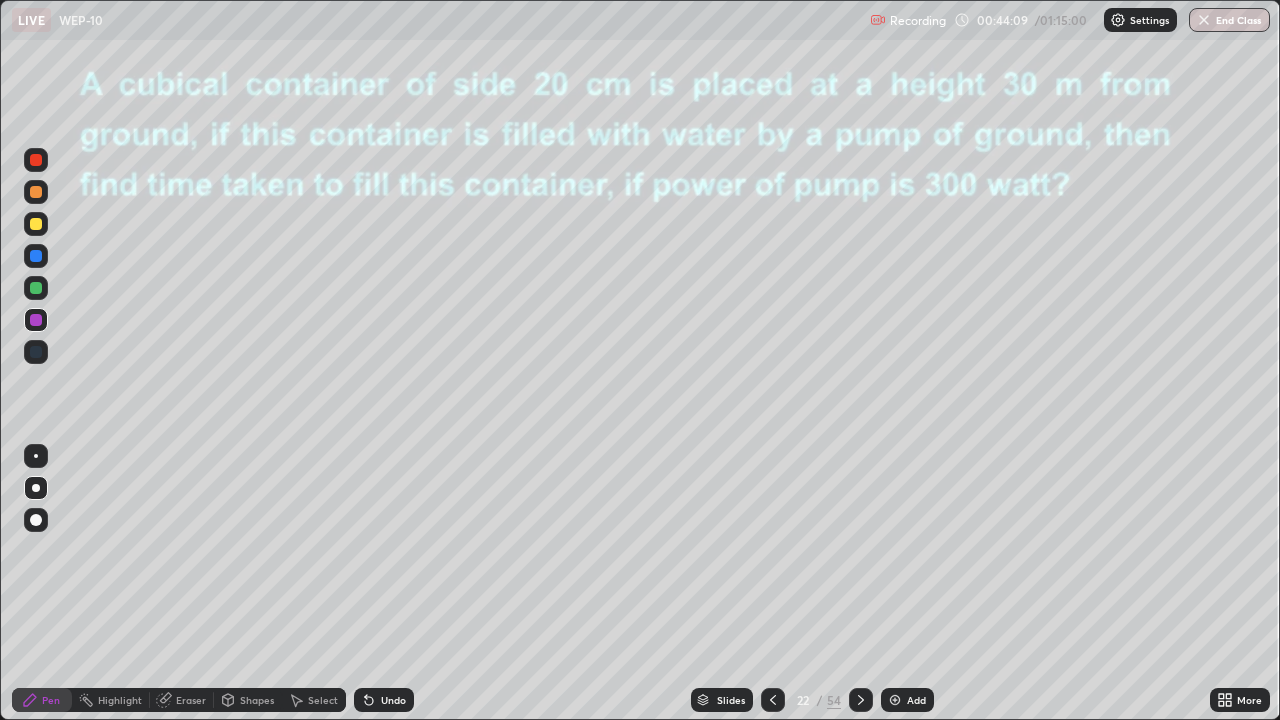 click 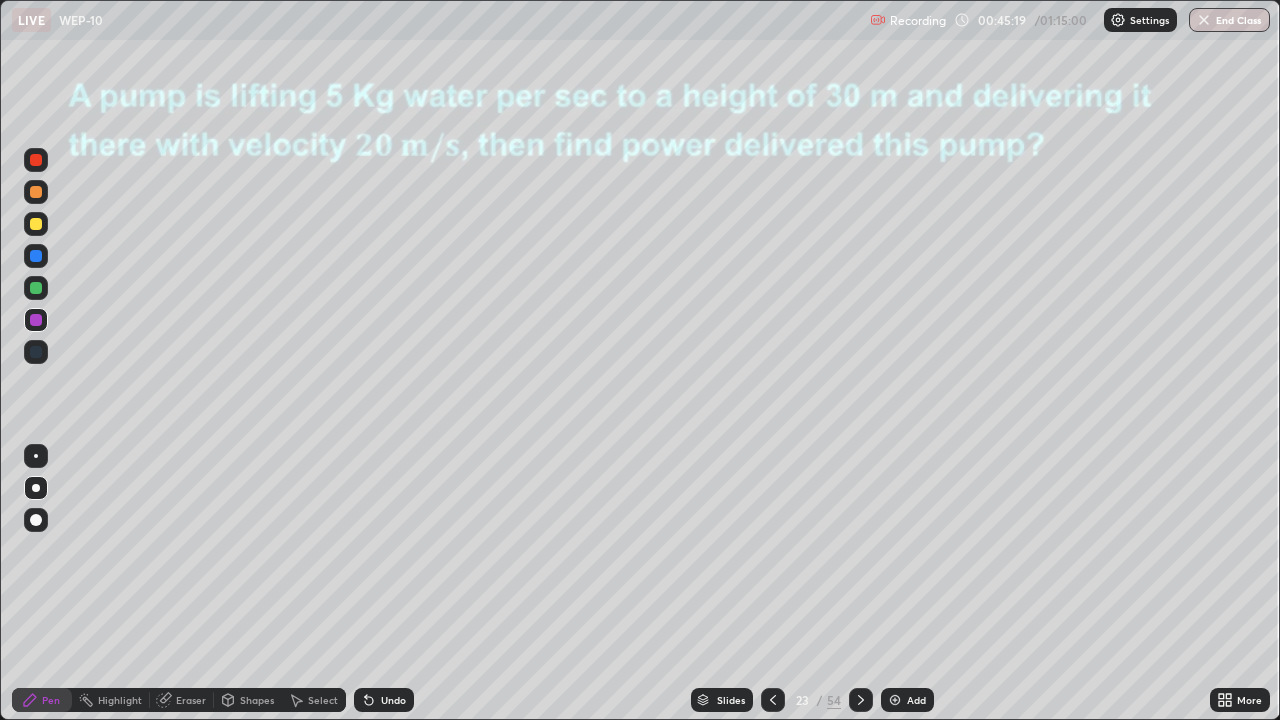 click at bounding box center (36, 160) 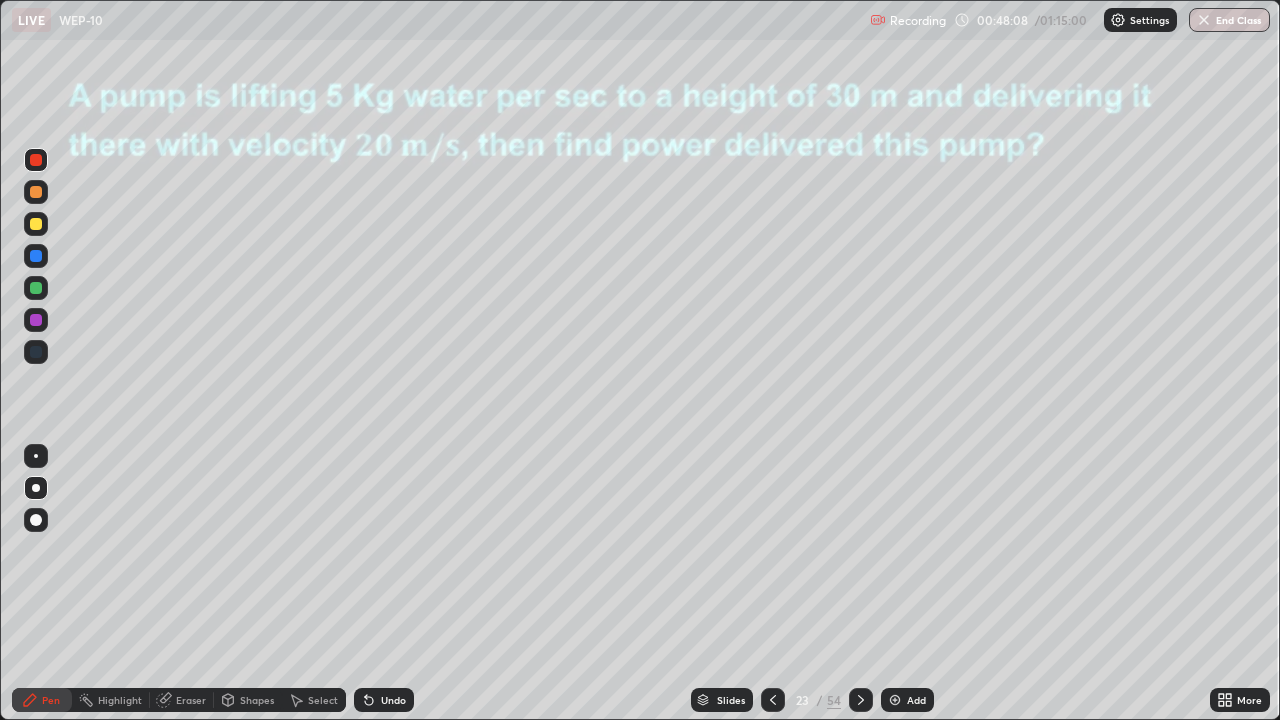 click 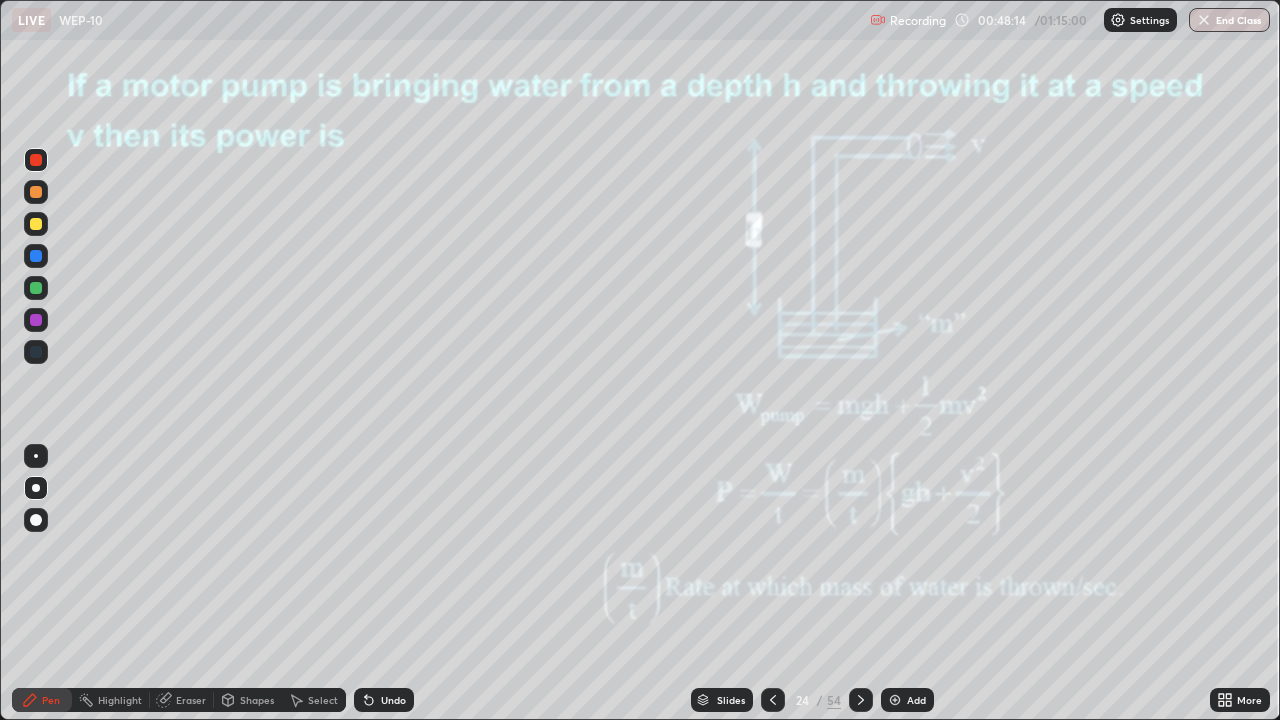 click at bounding box center [861, 700] 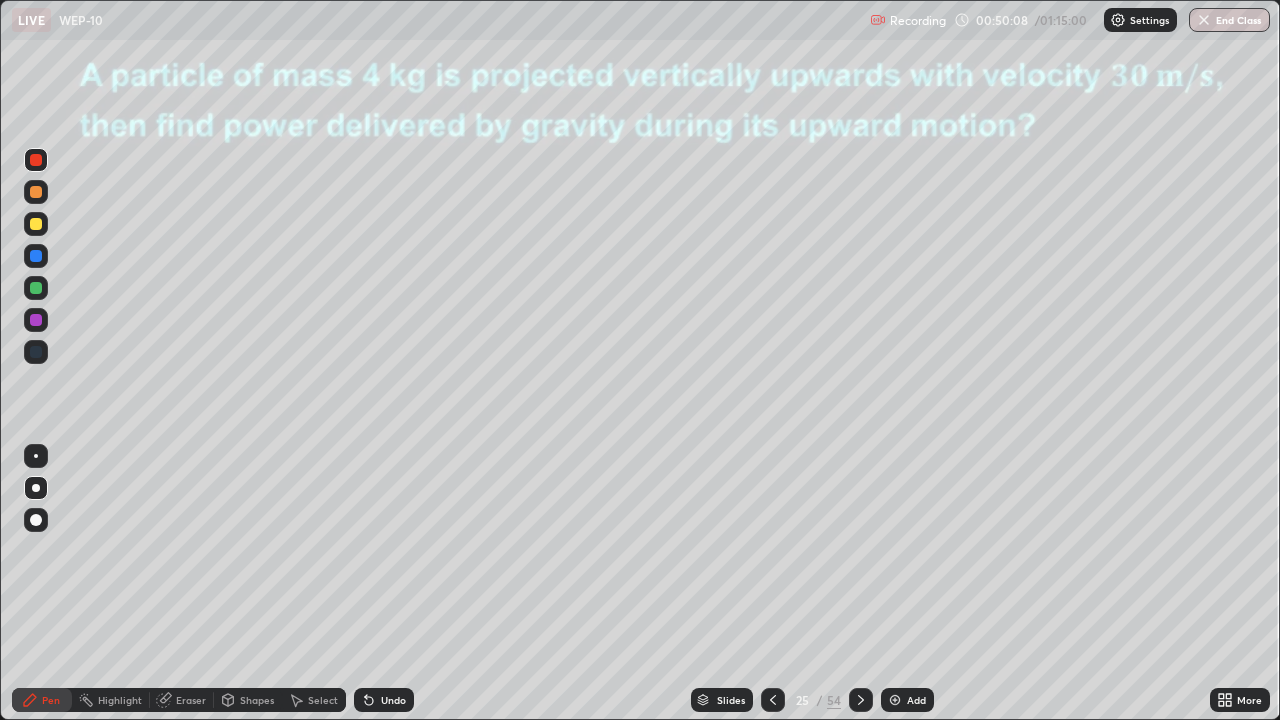 click at bounding box center [36, 256] 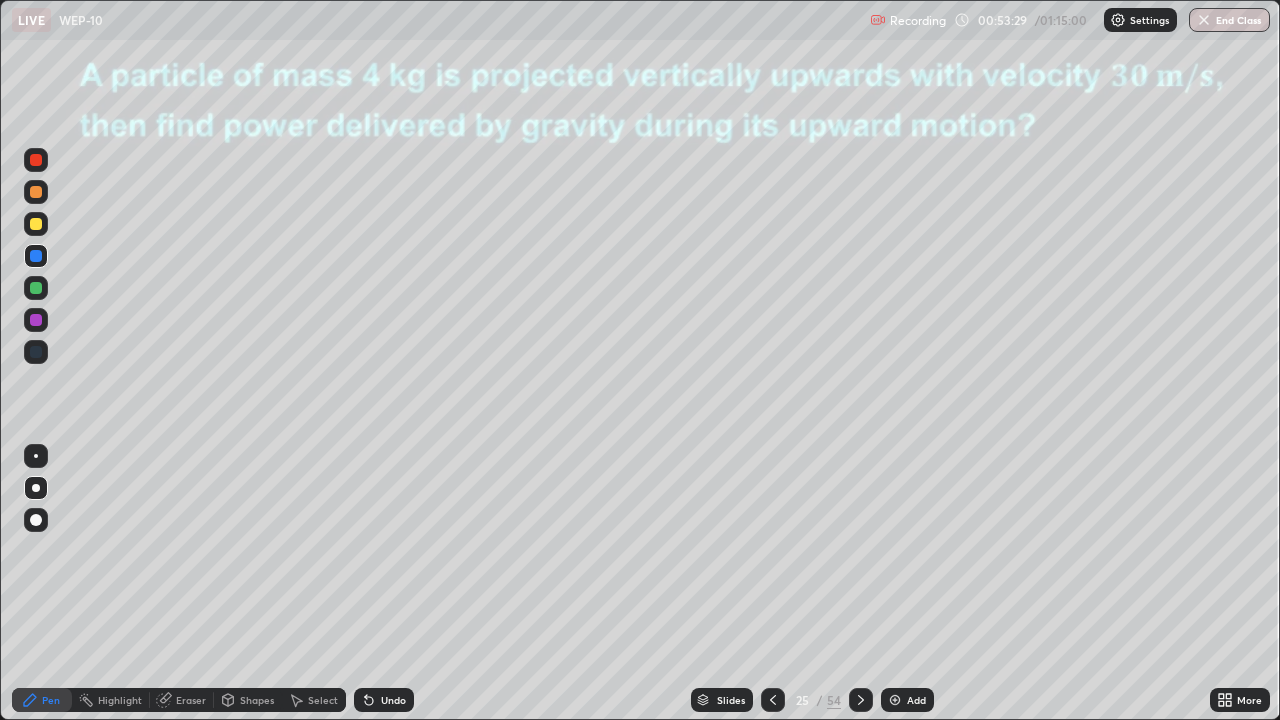 click at bounding box center (36, 320) 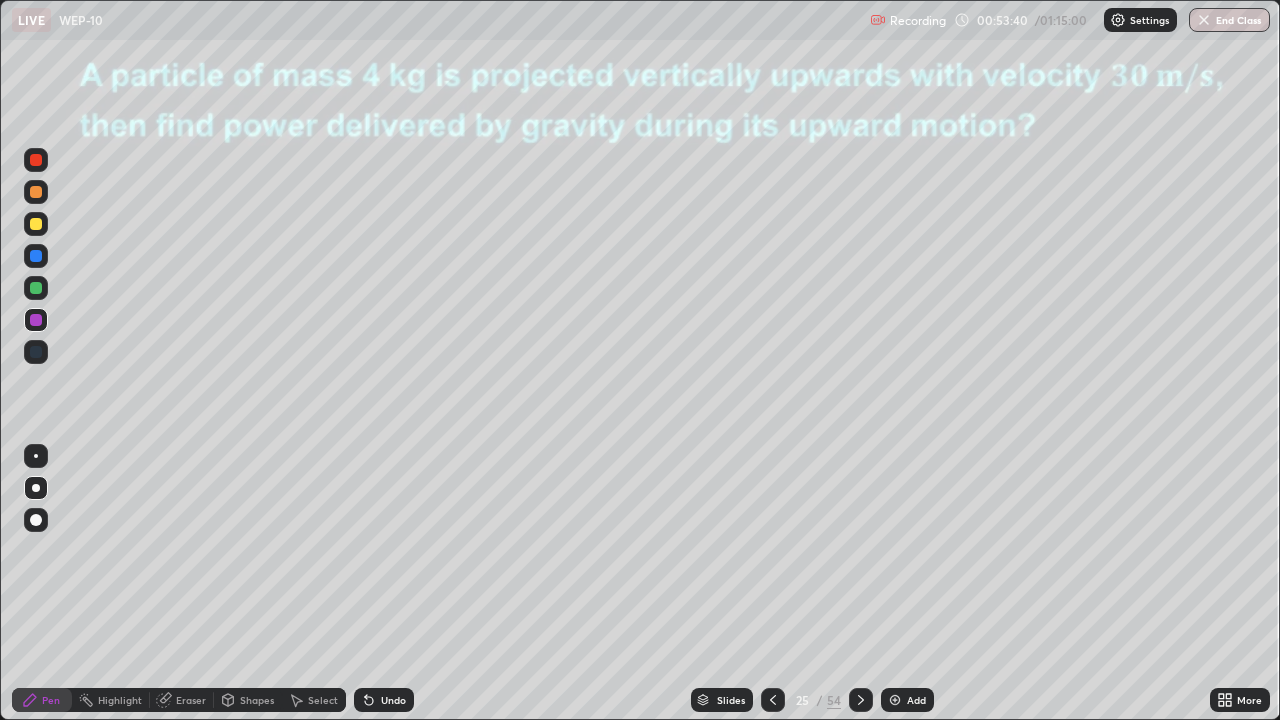 click at bounding box center [36, 288] 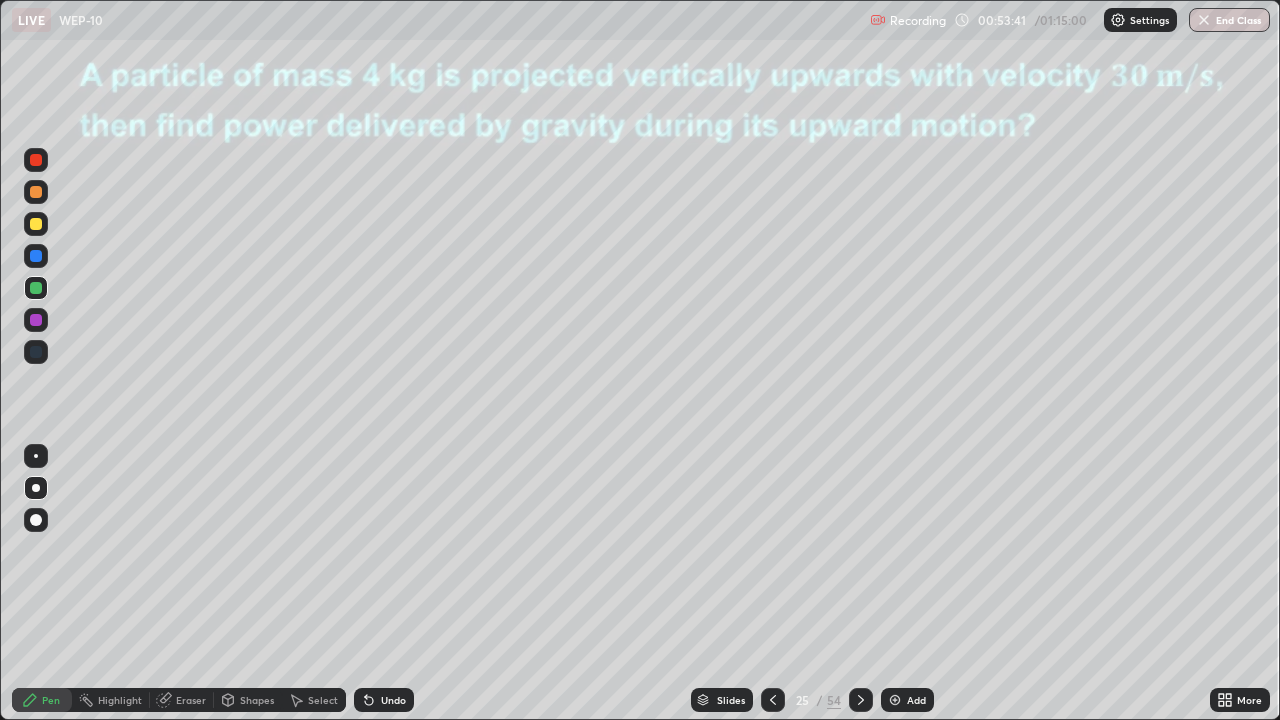 click at bounding box center (36, 160) 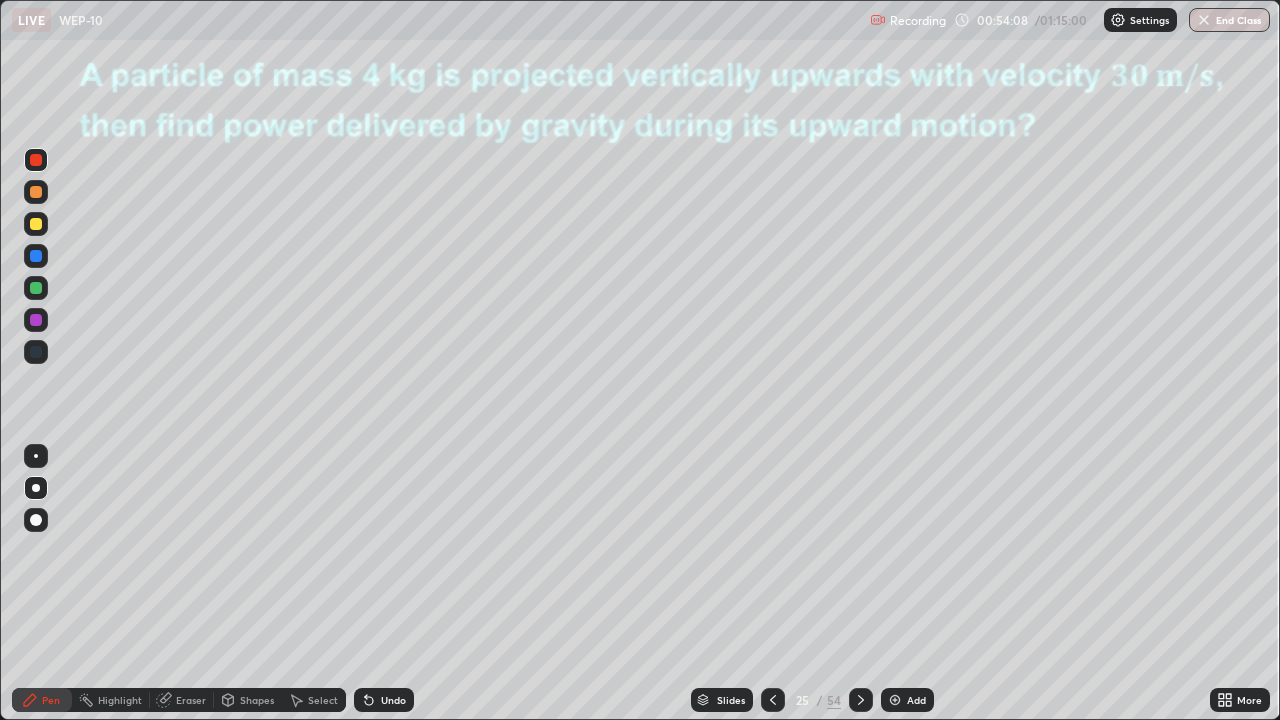 click at bounding box center (36, 288) 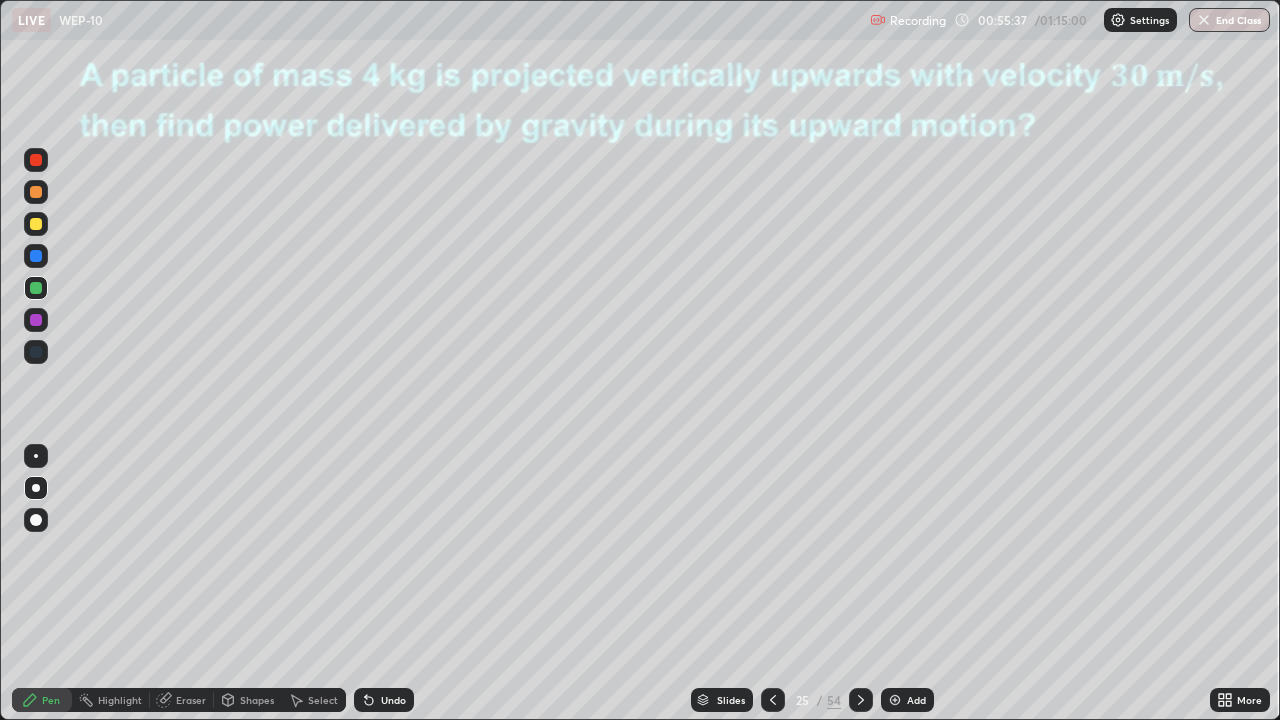click 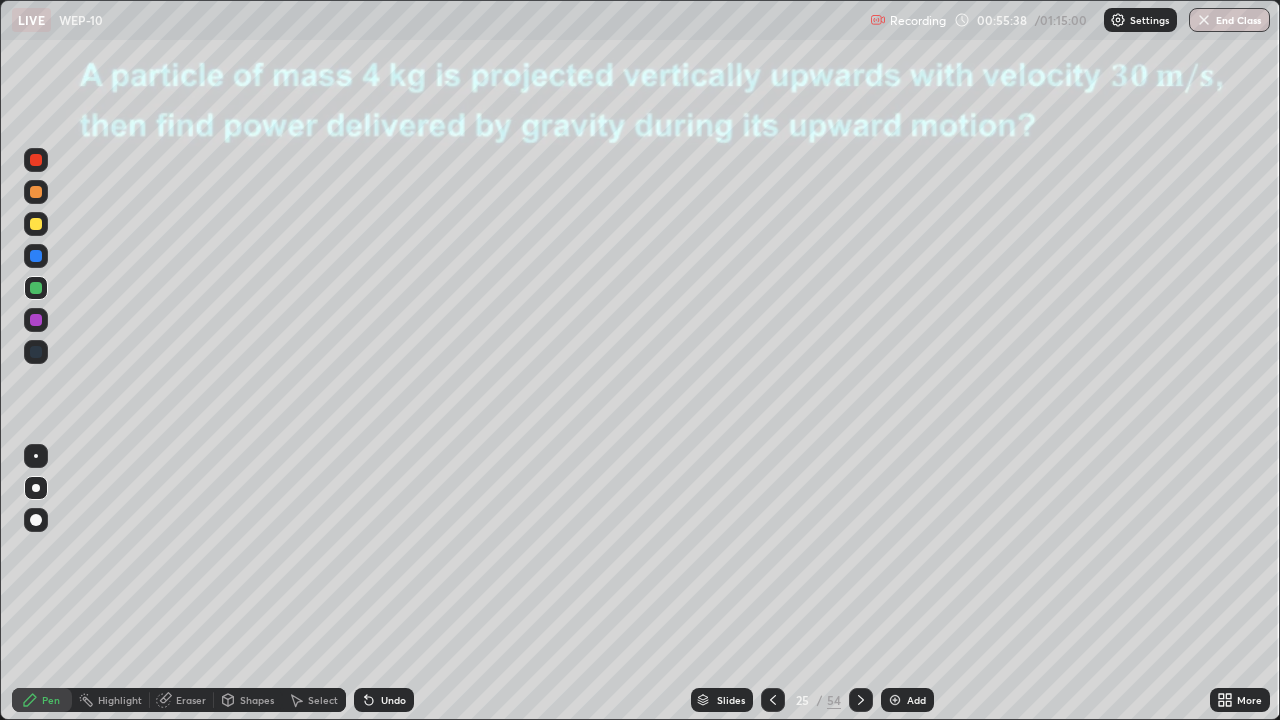 click on "Undo" at bounding box center [384, 700] 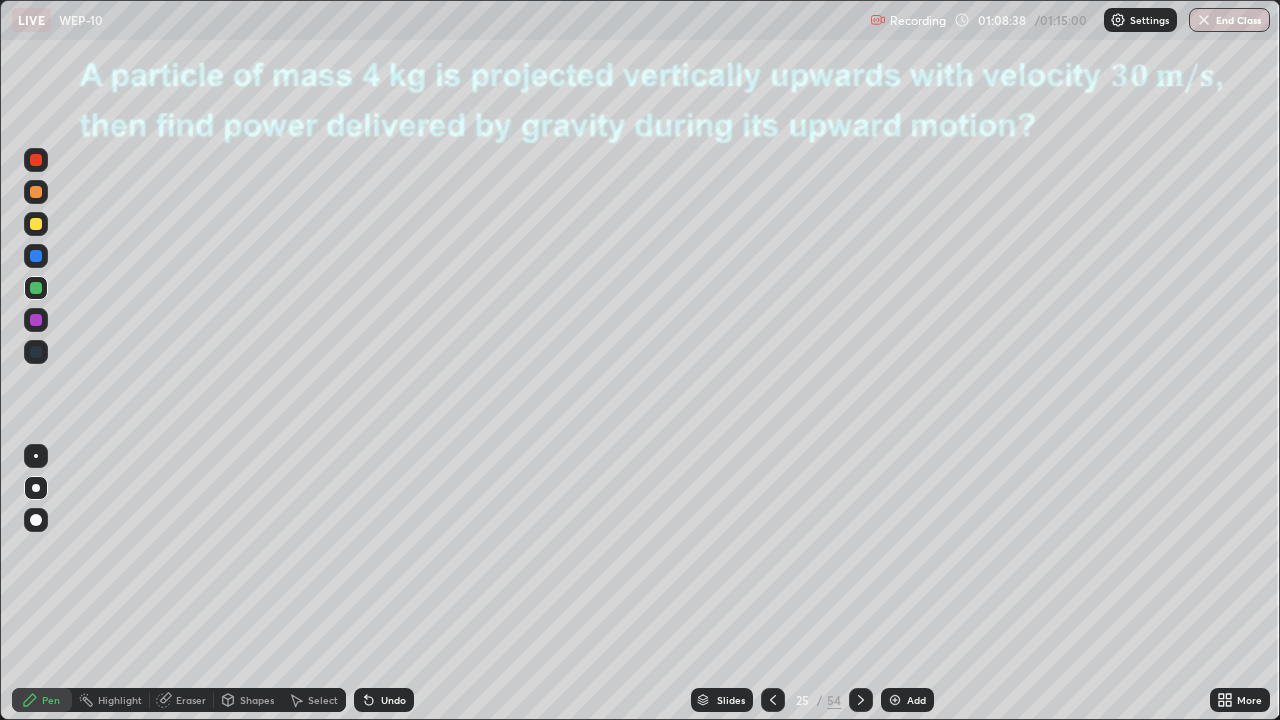 click 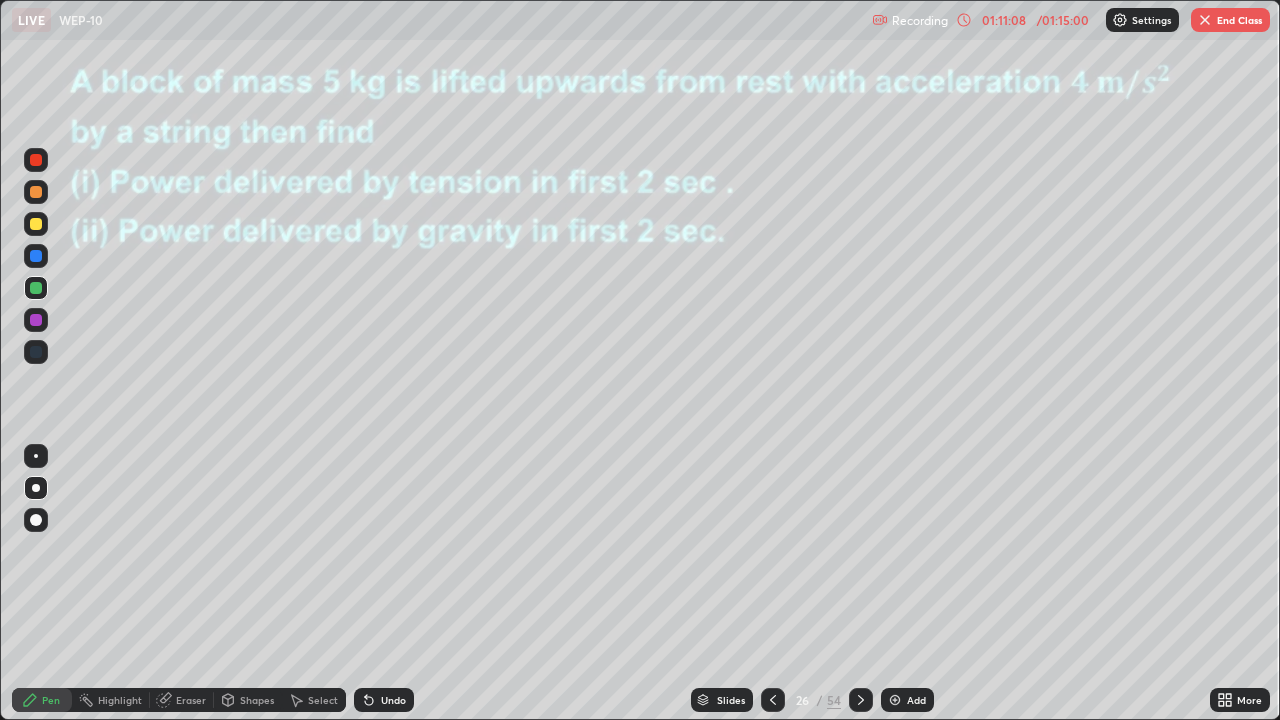 click on "End Class" at bounding box center [1230, 20] 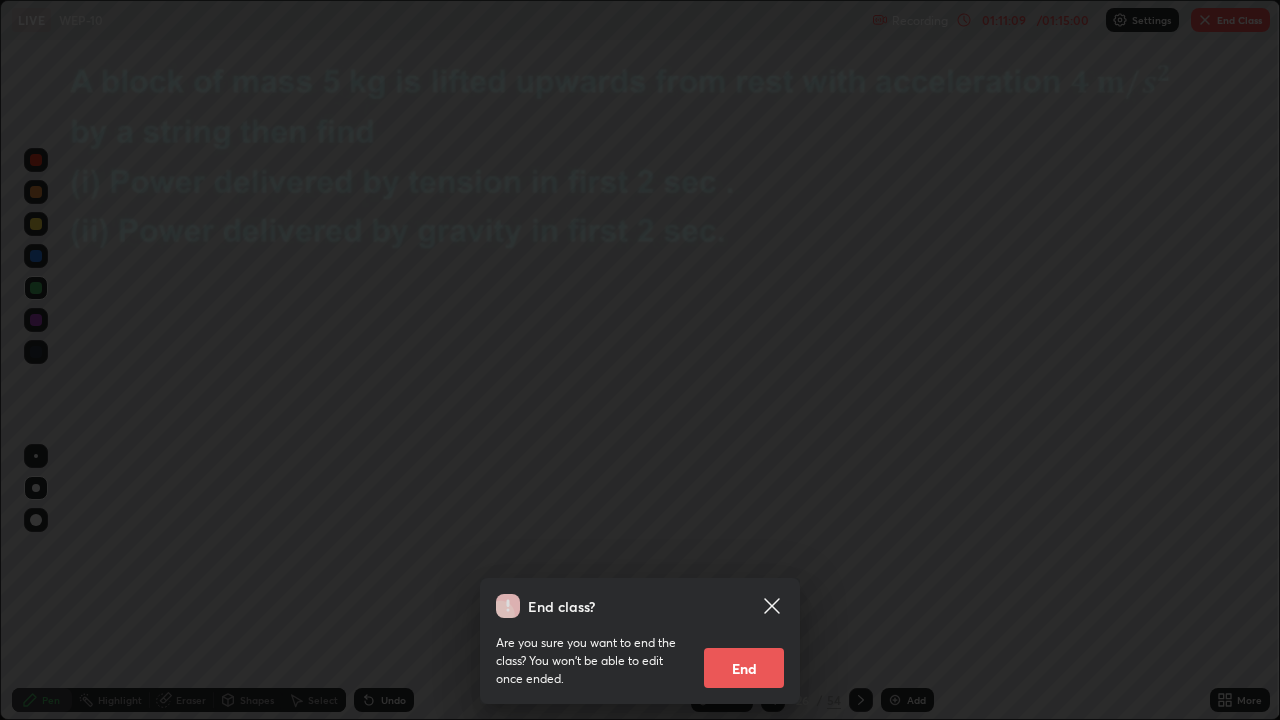 click on "End" at bounding box center [744, 668] 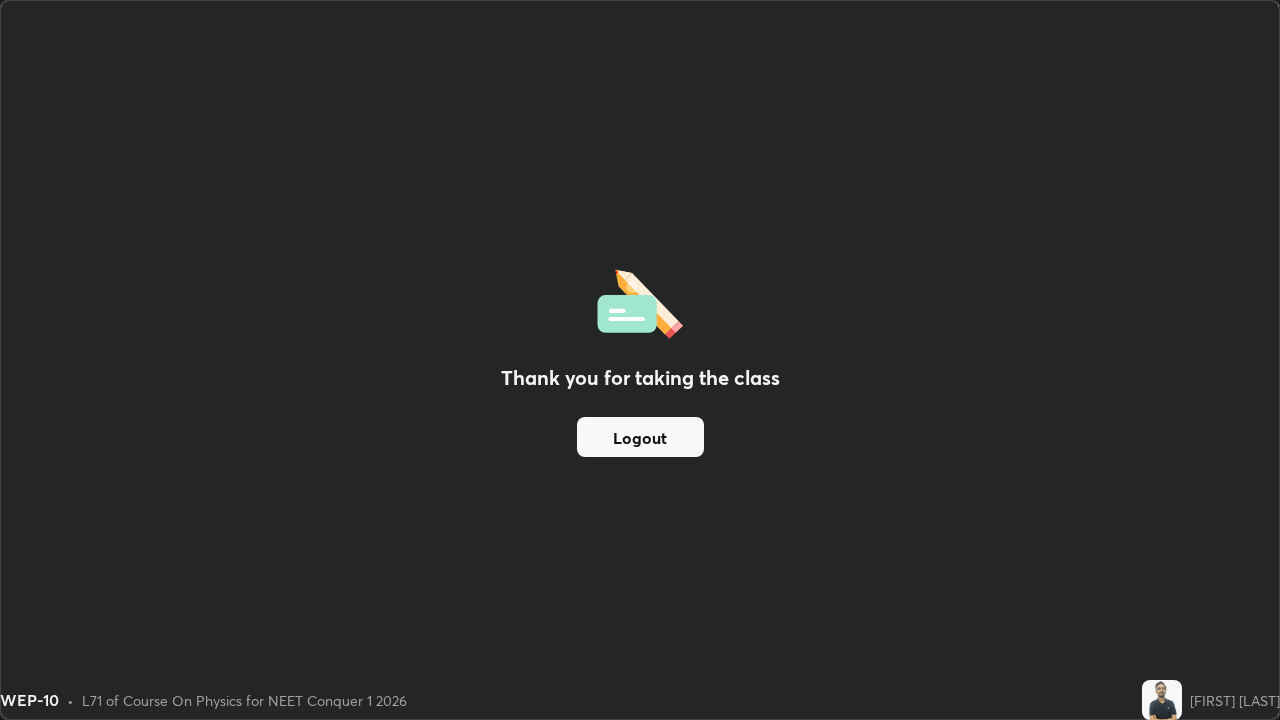click on "Logout" at bounding box center [640, 437] 